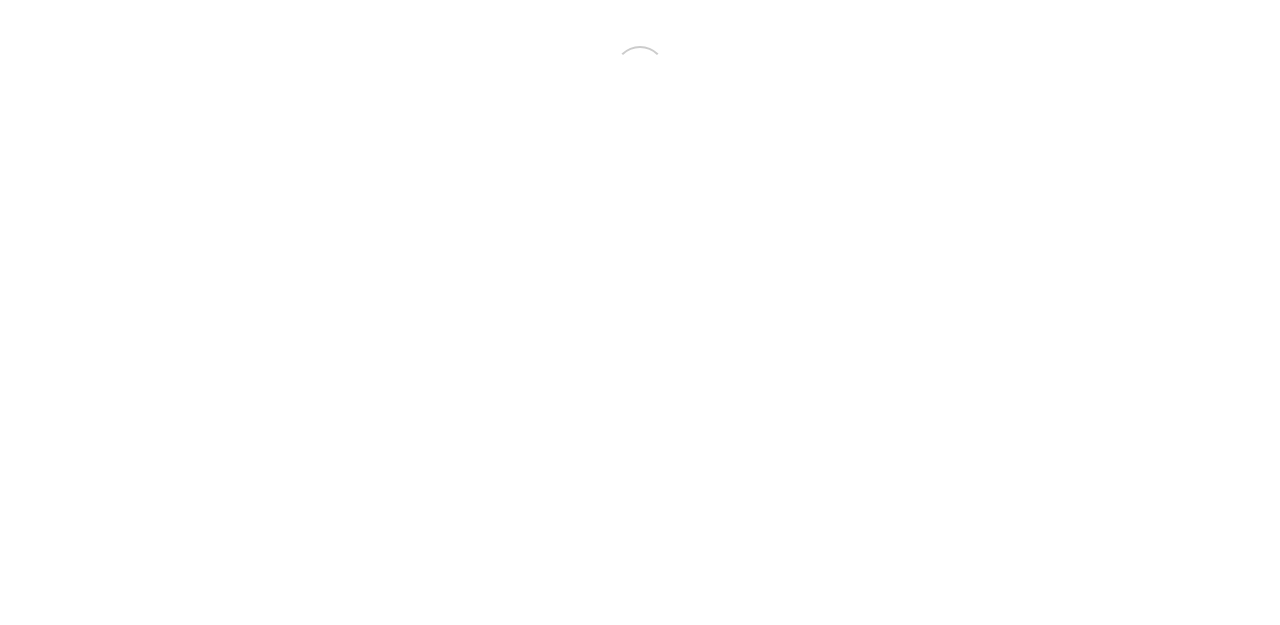 scroll, scrollTop: 0, scrollLeft: 0, axis: both 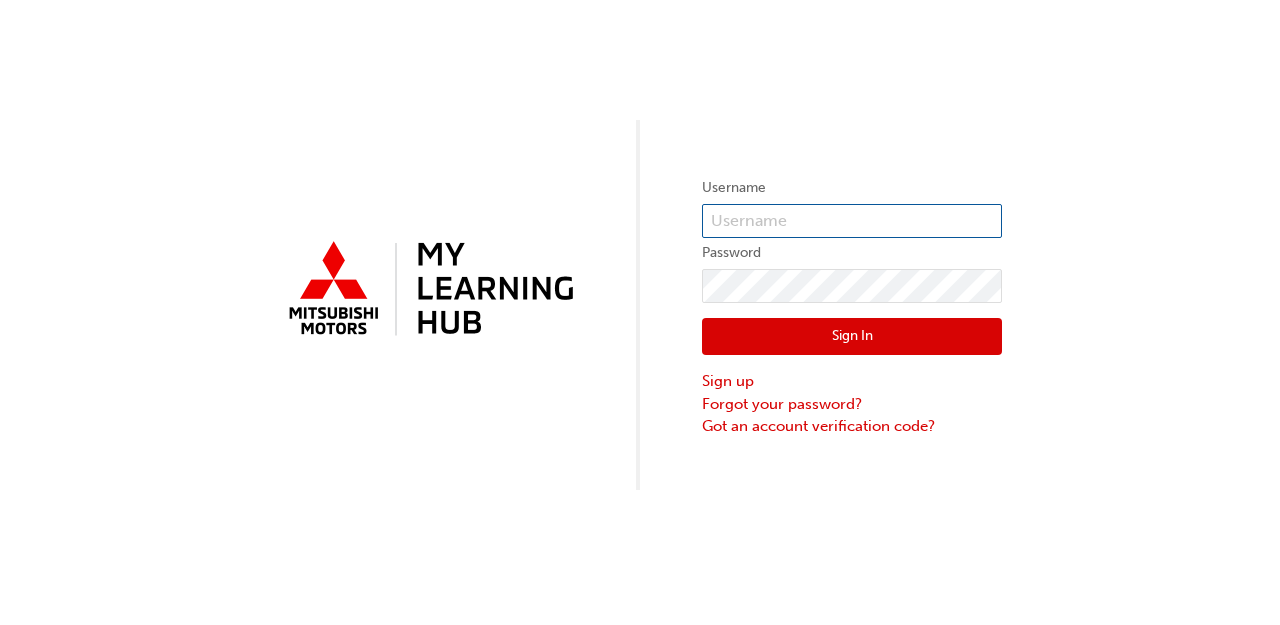 click at bounding box center [852, 221] 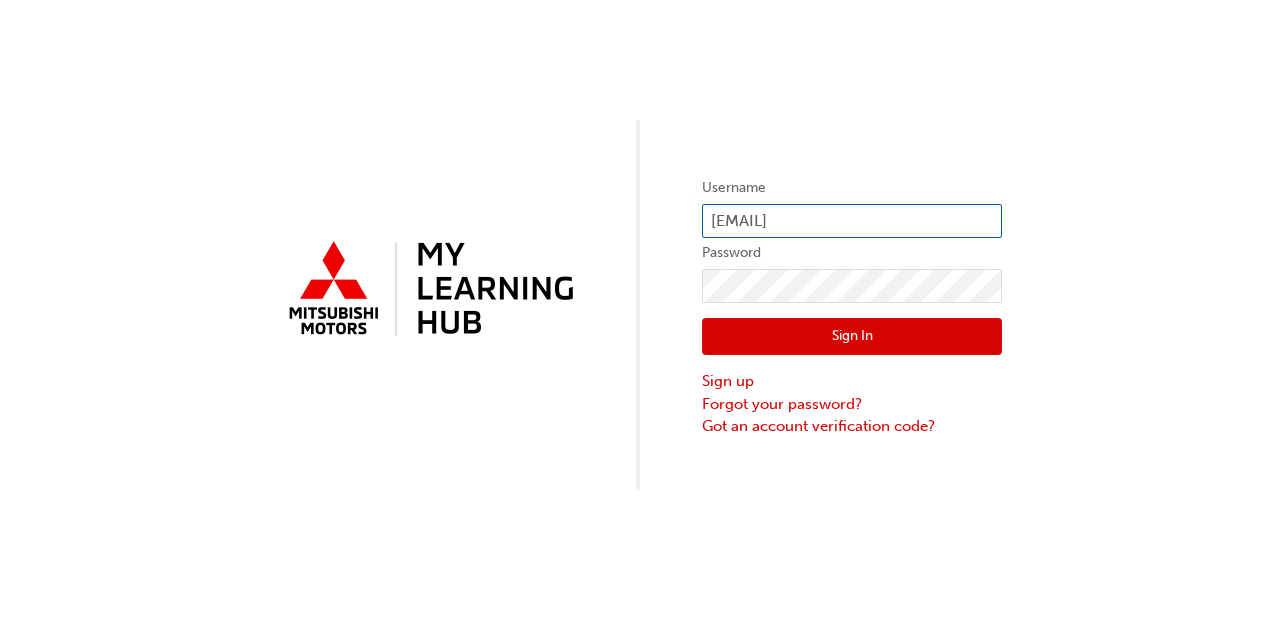 type on "bf.lisa.bellion" 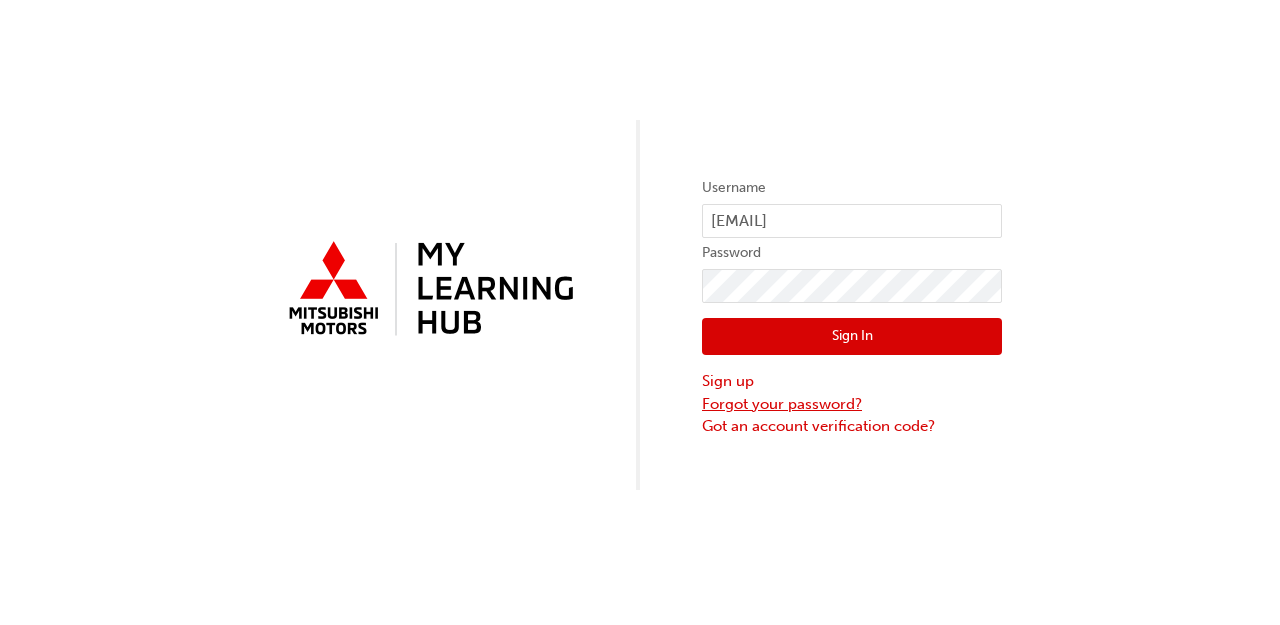 click on "Forgot your password?" at bounding box center [852, 404] 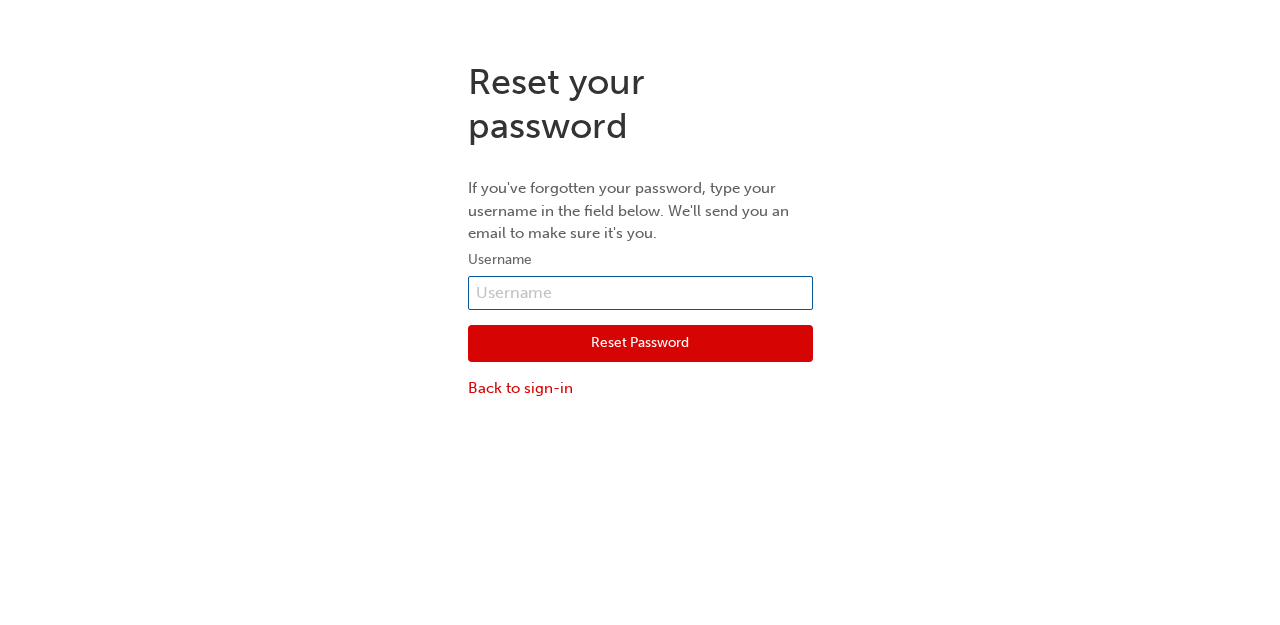 click at bounding box center [640, 293] 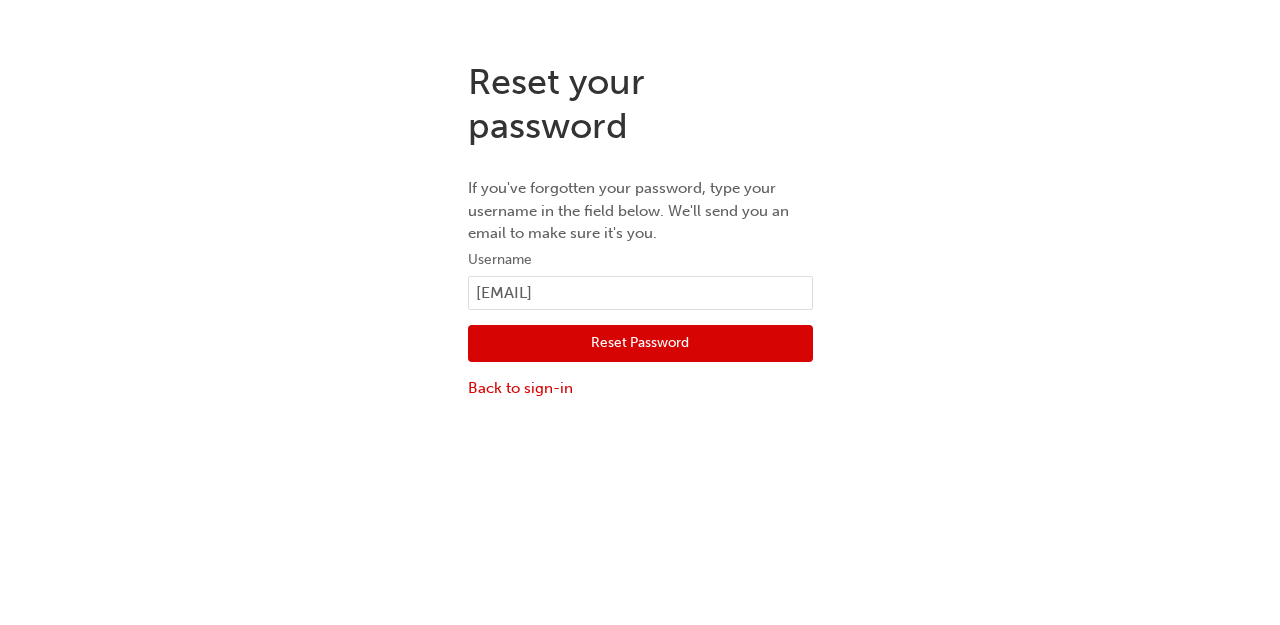 click on "Reset Password" at bounding box center [640, 344] 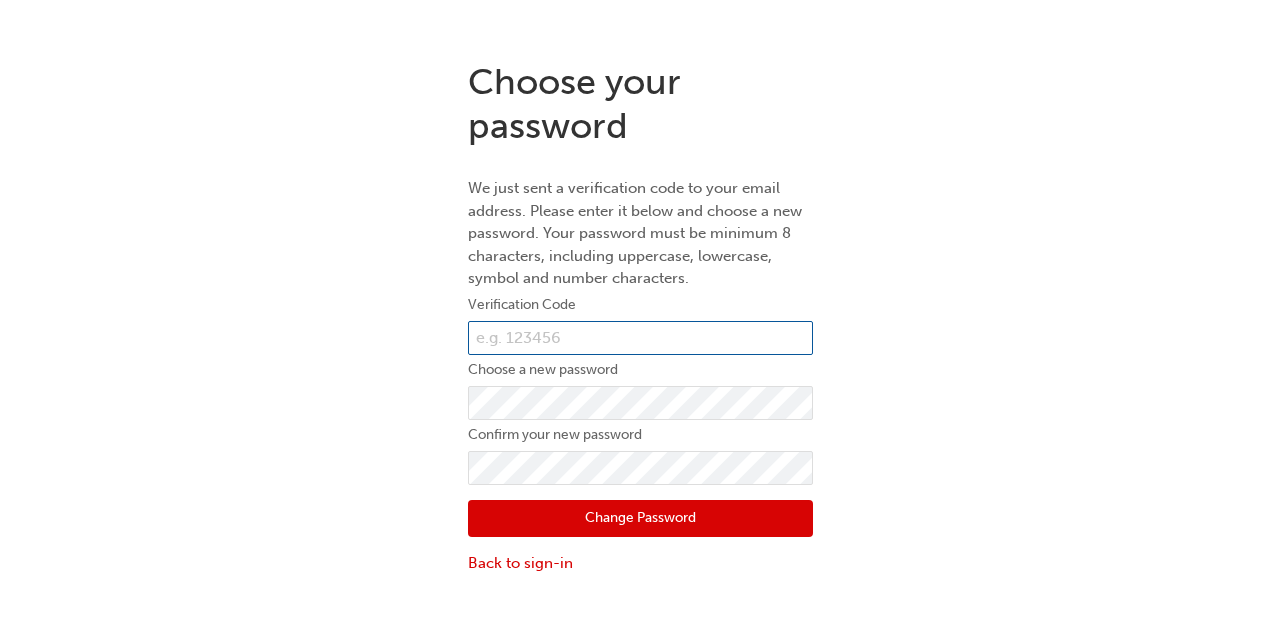 click at bounding box center (640, 338) 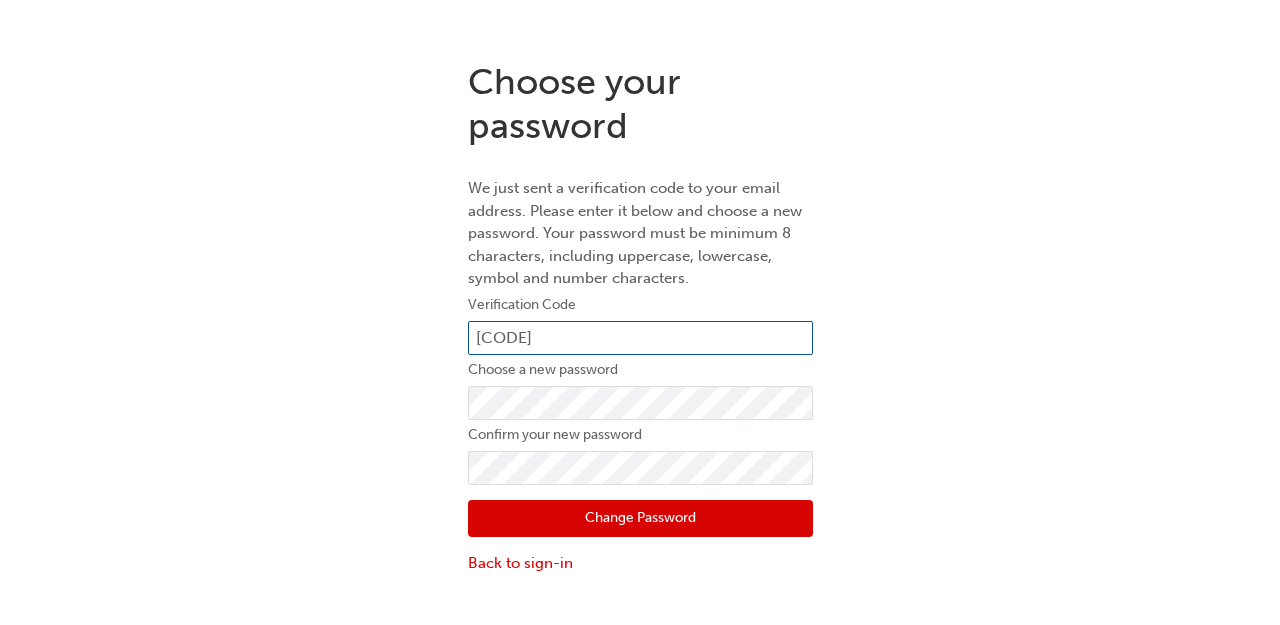 type on "381725" 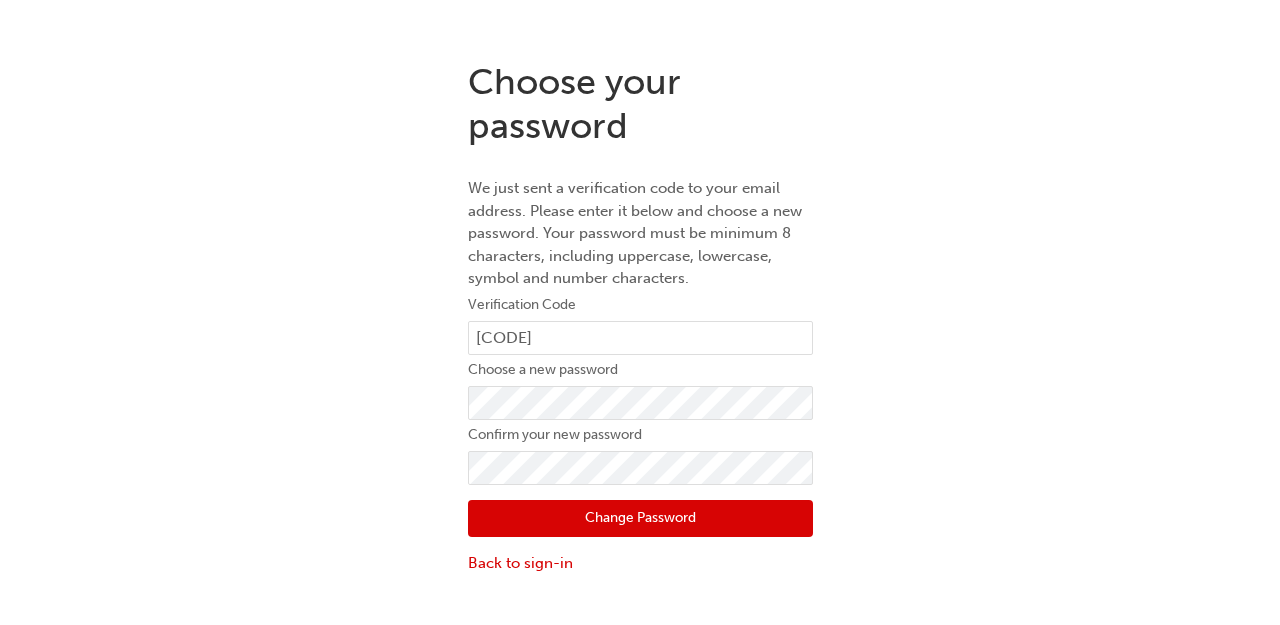 click on "Change Password" at bounding box center (640, 519) 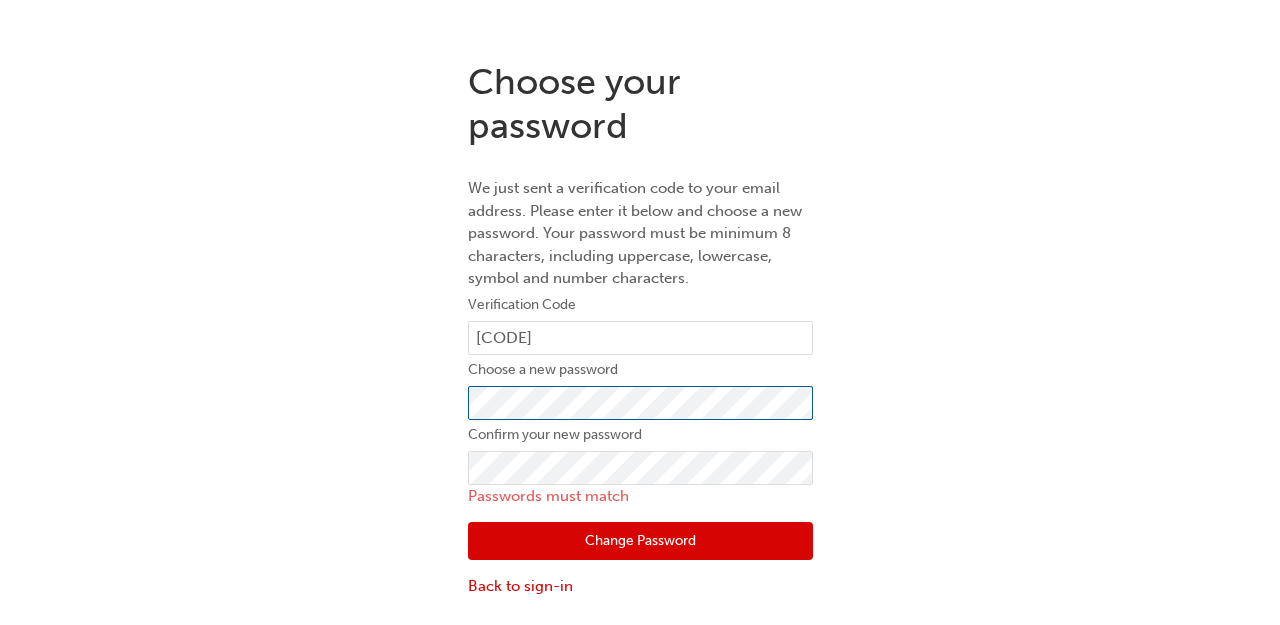 click on "Choose your password We just sent a verification code to your email address. Please enter it below and choose a new password. Your password must be minimum 8 characters, including uppercase, lowercase, symbol and number characters. Verification Code 381725 Choose a new password Confirm your new password Passwords must match Change Password Back to sign-in" at bounding box center [640, 328] 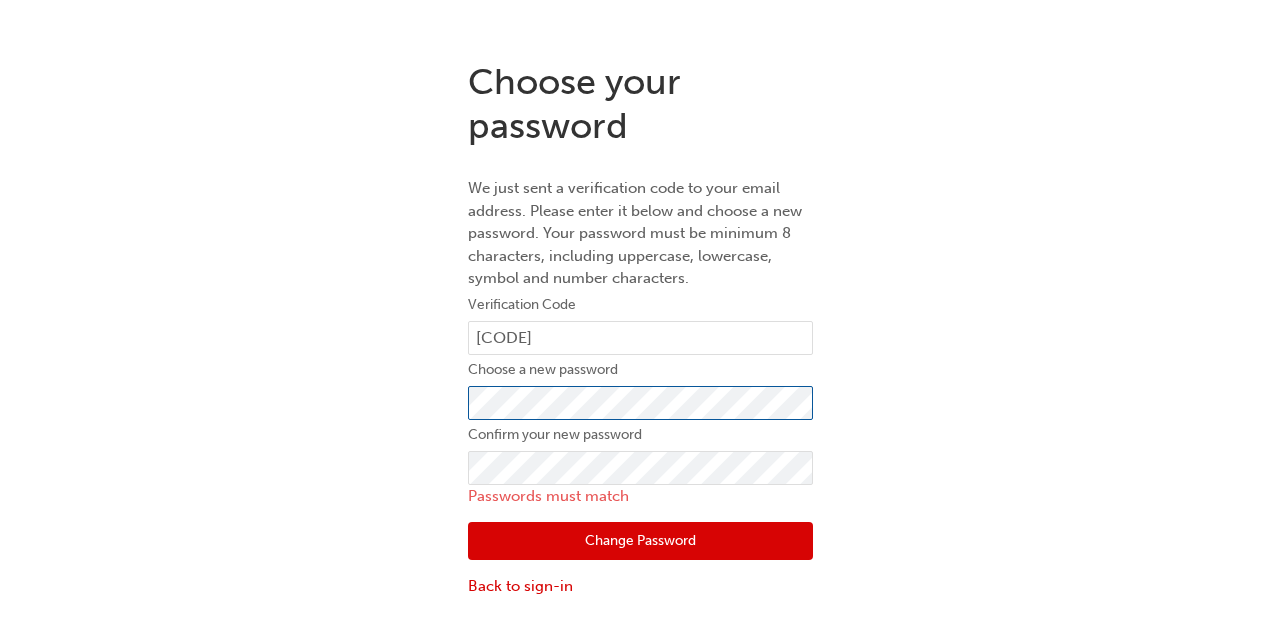 click on "Choose your password We just sent a verification code to your email address. Please enter it below and choose a new password. Your password must be minimum 8 characters, including uppercase, lowercase, symbol and number characters. Verification Code 381725 Choose a new password Confirm your new password Passwords must match Change Password Back to sign-in" at bounding box center [640, 328] 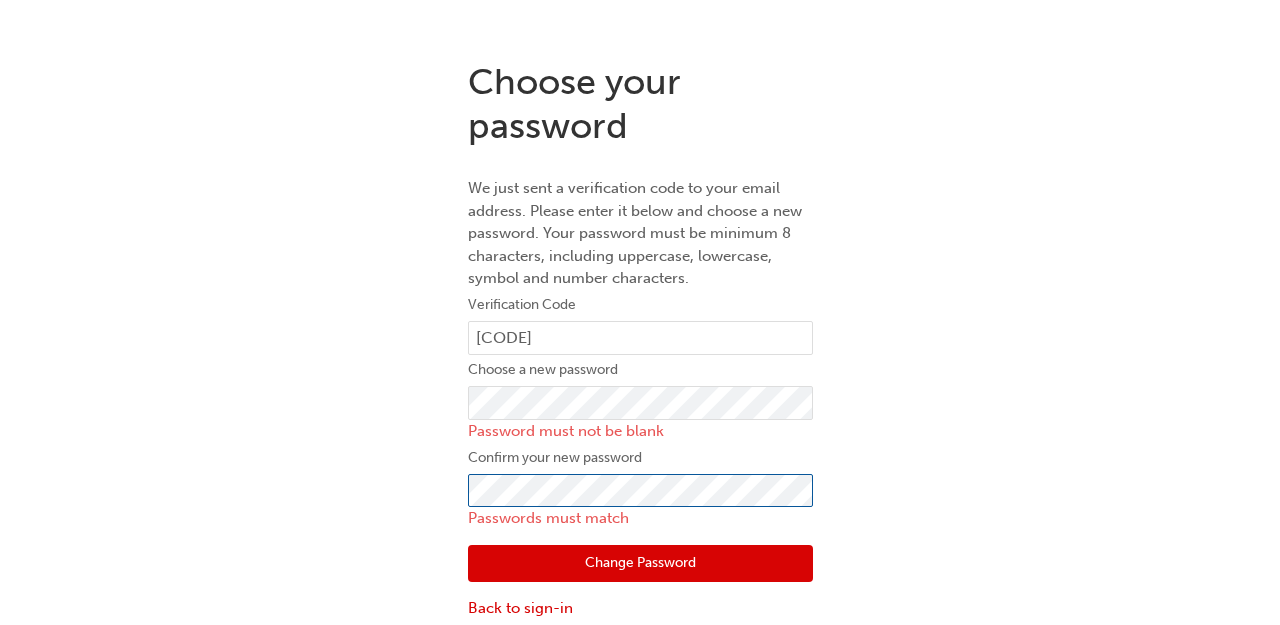 click on "Choose your password We just sent a verification code to your email address. Please enter it below and choose a new password. Your password must be minimum 8 characters, including uppercase, lowercase, symbol and number characters. Verification Code 381725 Choose a new password Password must not be blank Confirm your new password Passwords must match Change Password Back to sign-in" at bounding box center [640, 340] 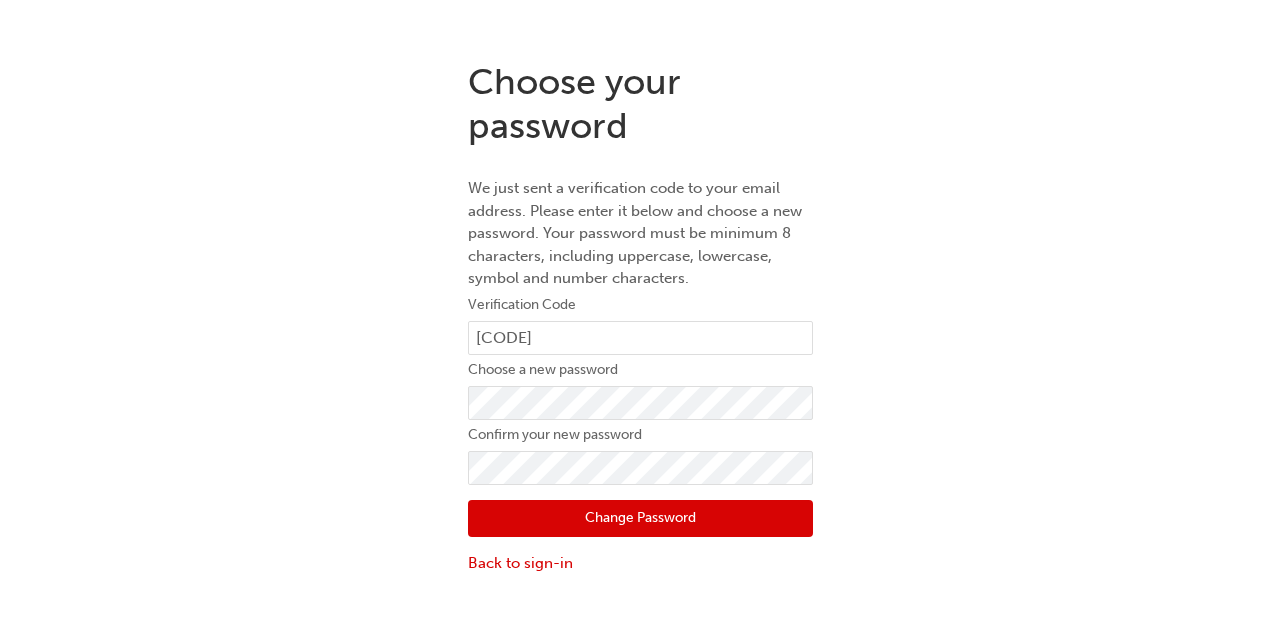 click on "Change Password" at bounding box center [640, 519] 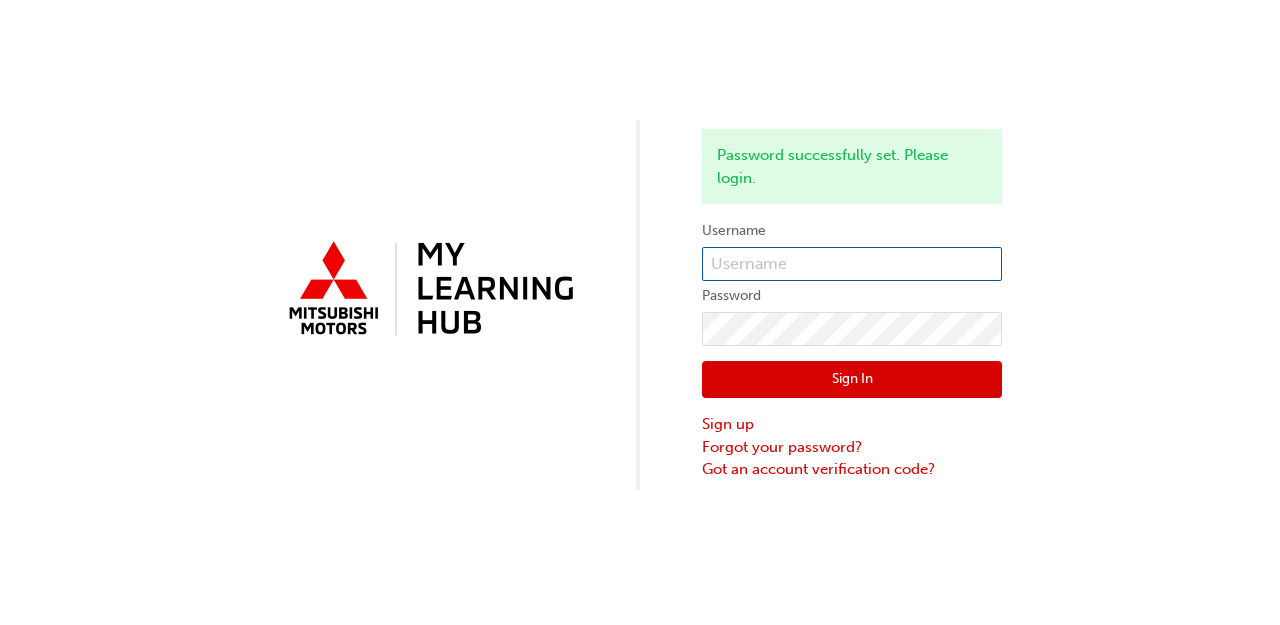 click at bounding box center [852, 264] 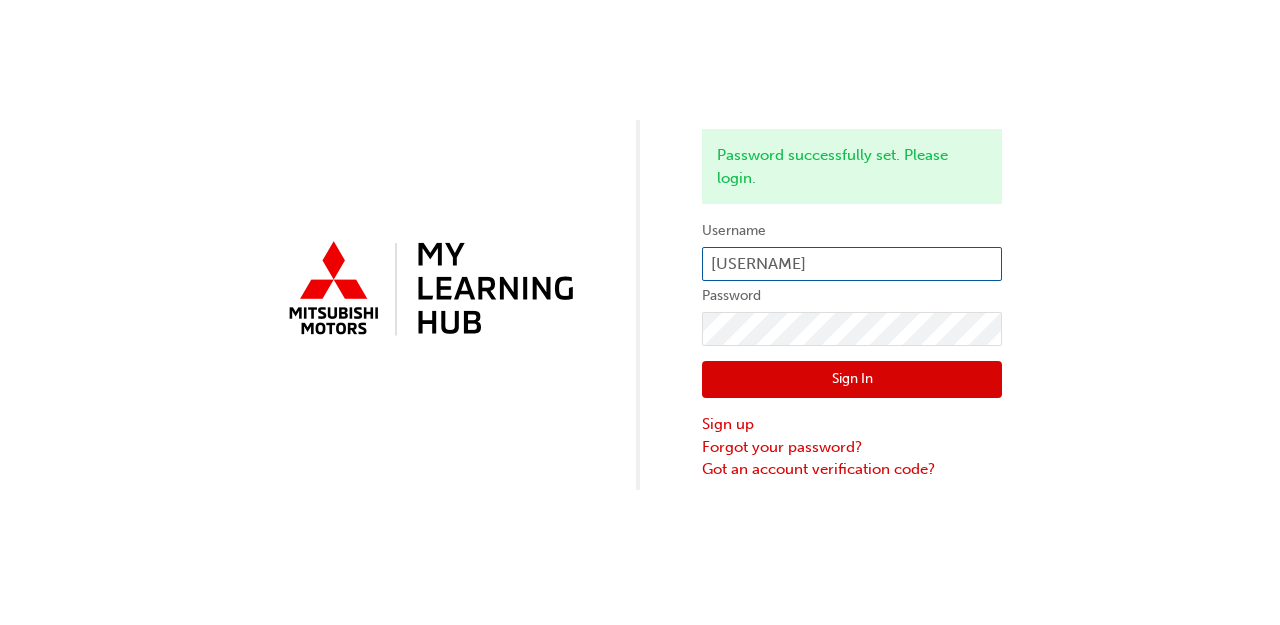type on "Vibe@123" 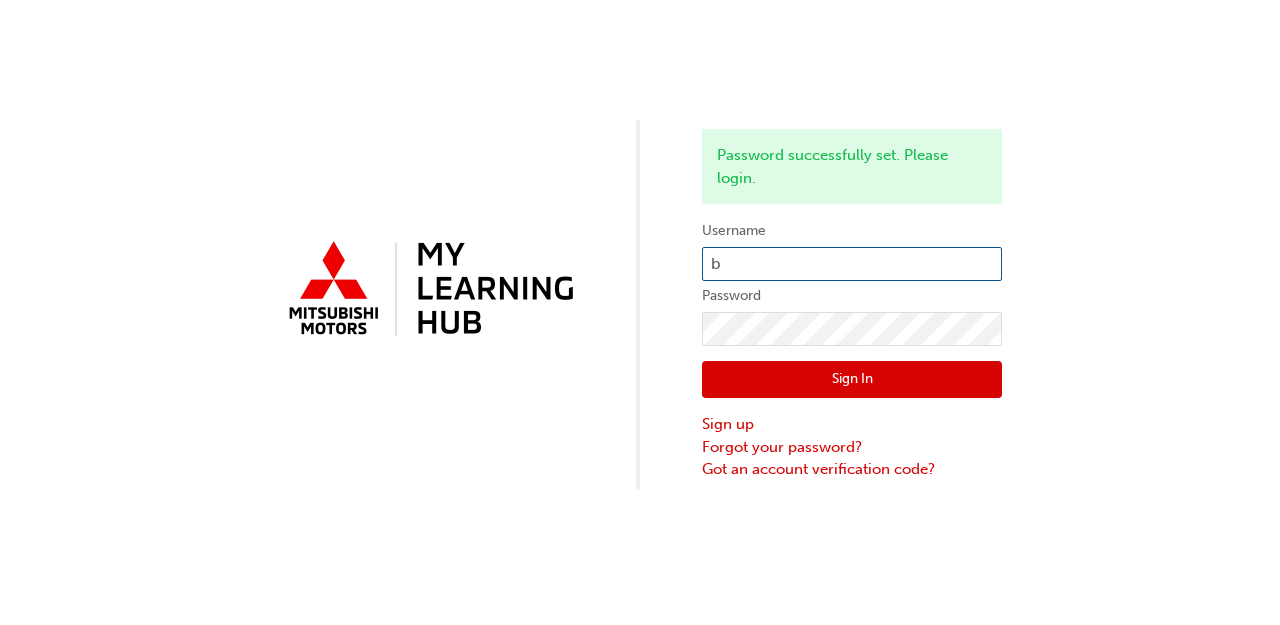 type on "bf.lisa.bellion" 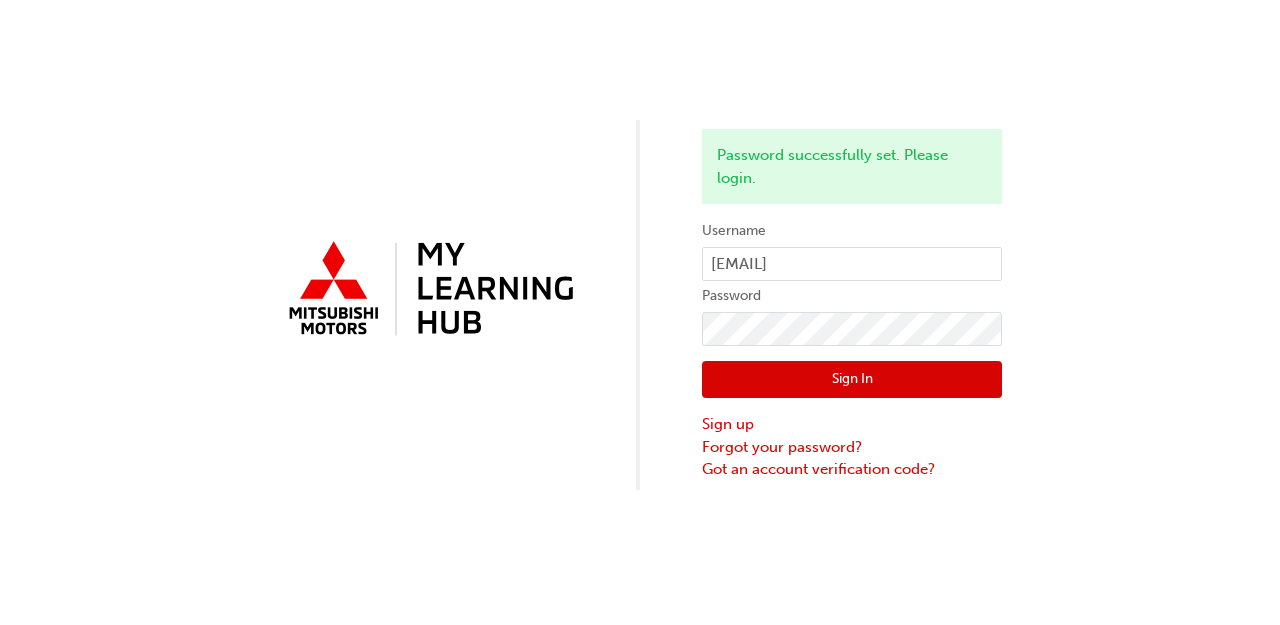 click on "Sign In" at bounding box center (852, 380) 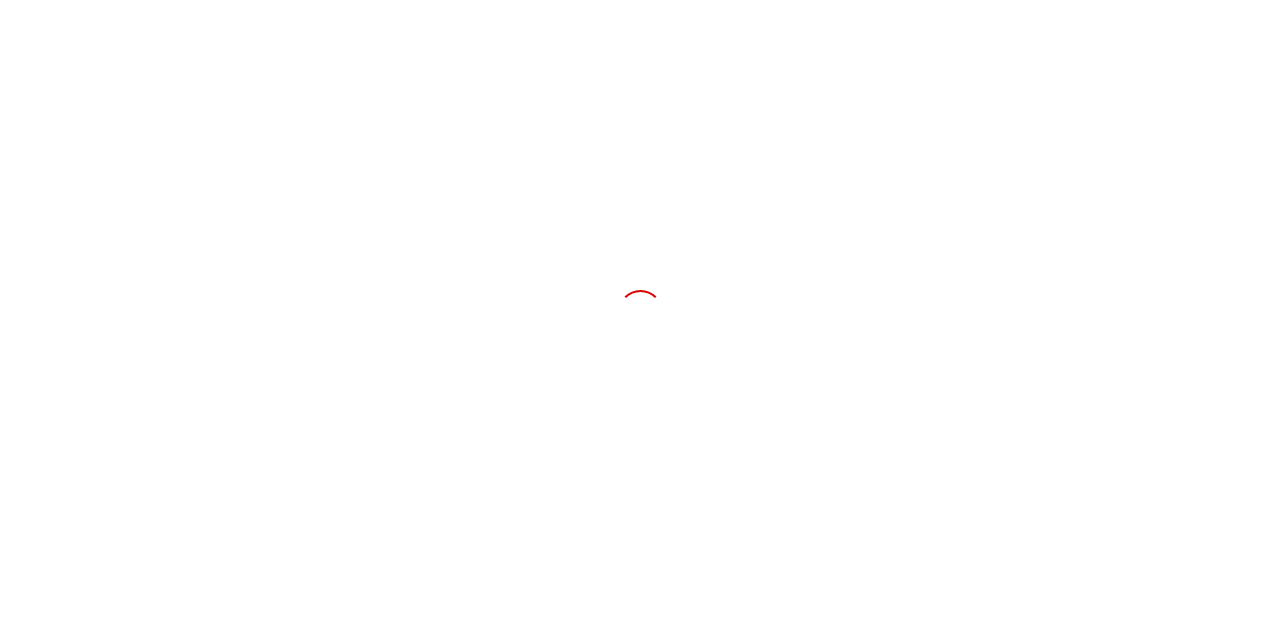 scroll, scrollTop: 0, scrollLeft: 0, axis: both 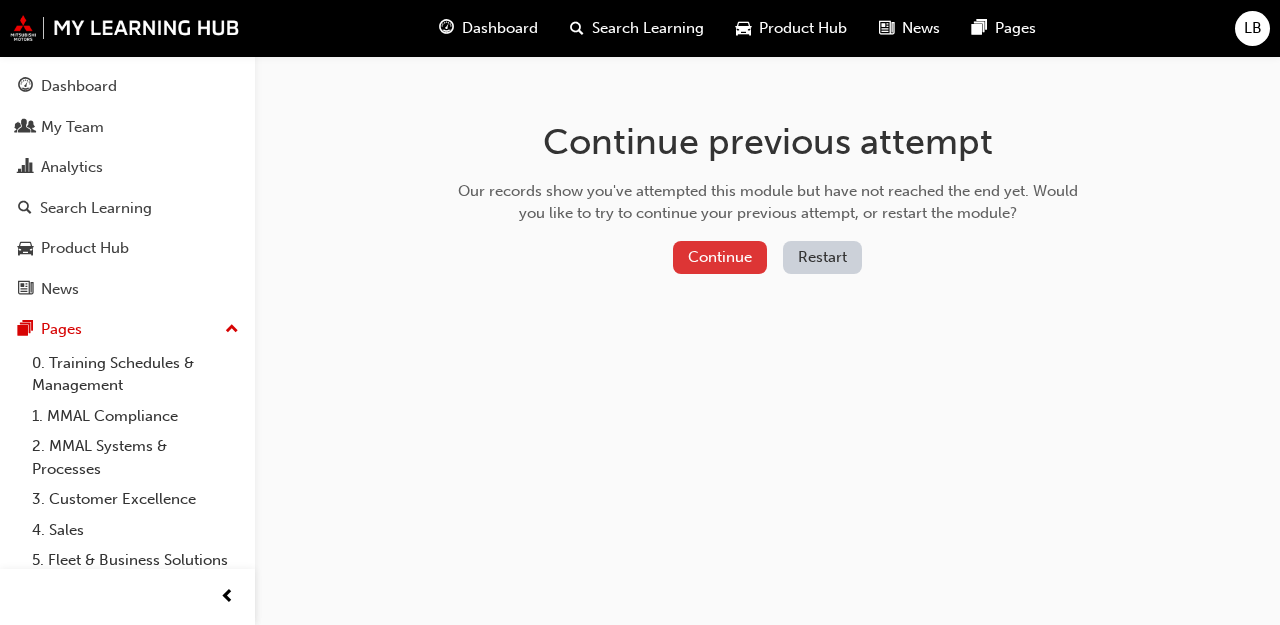 click on "Continue" at bounding box center (720, 257) 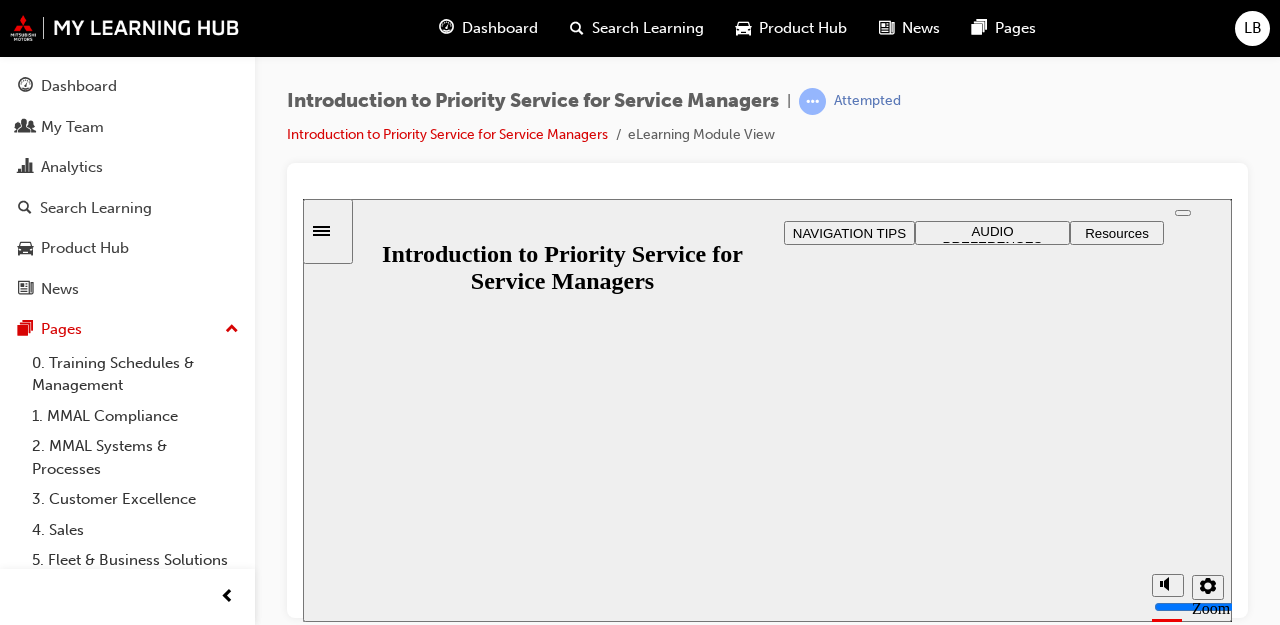 scroll, scrollTop: 0, scrollLeft: 0, axis: both 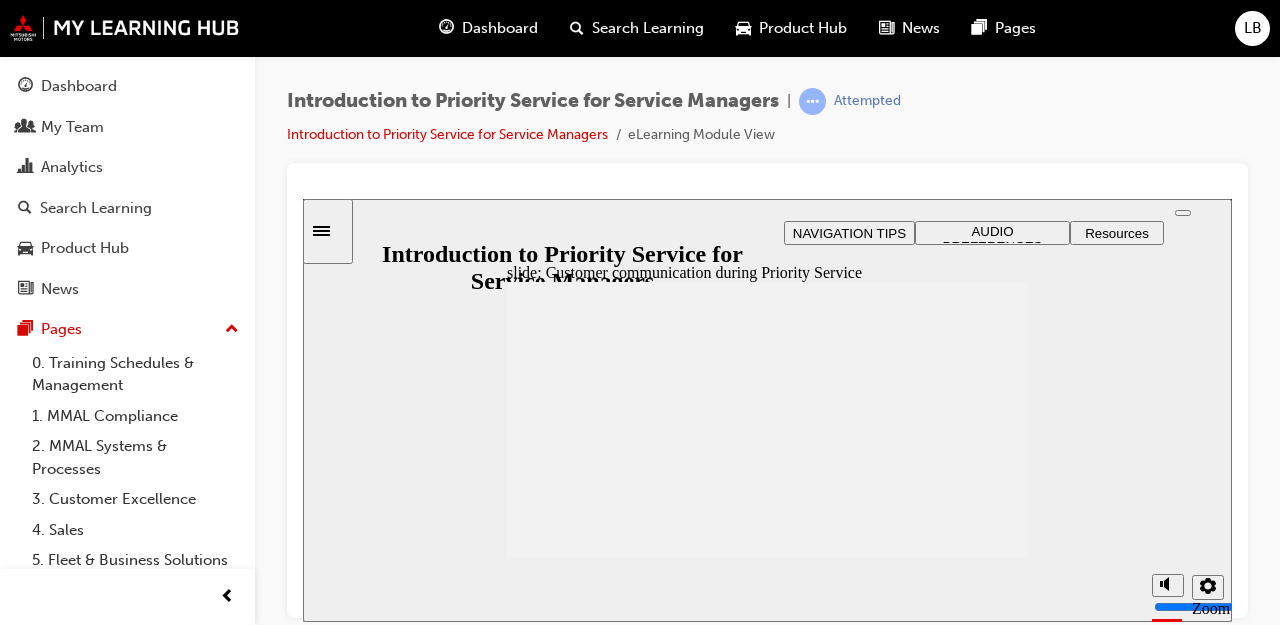 click at bounding box center [767, 198] 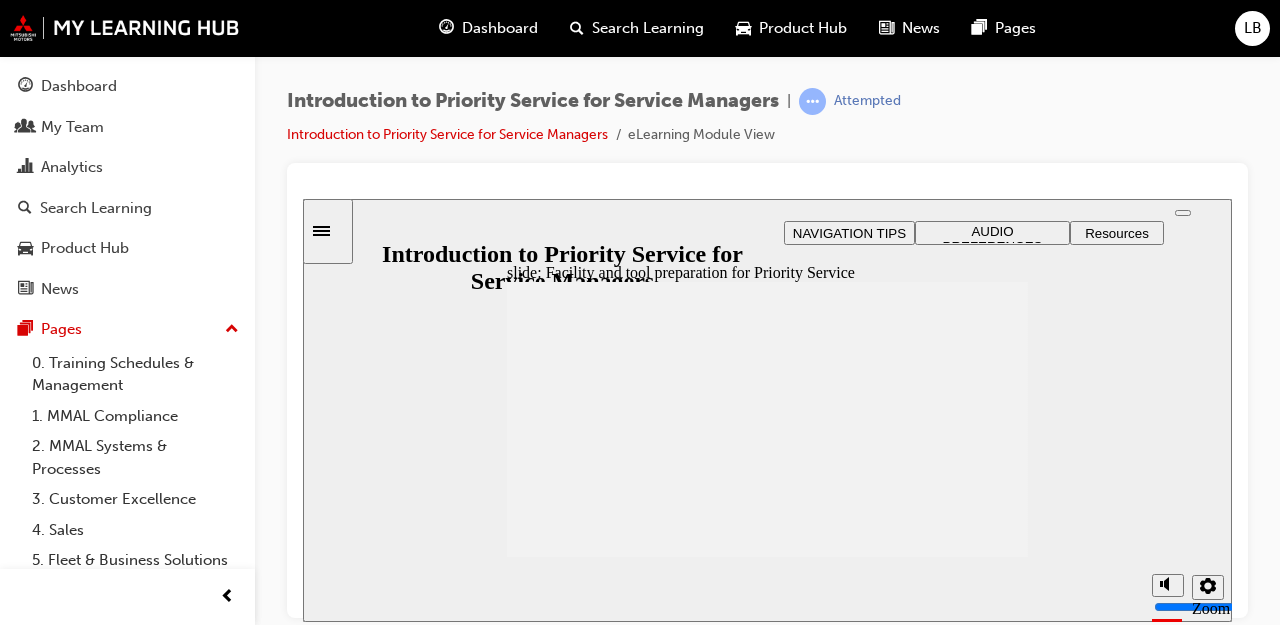 click 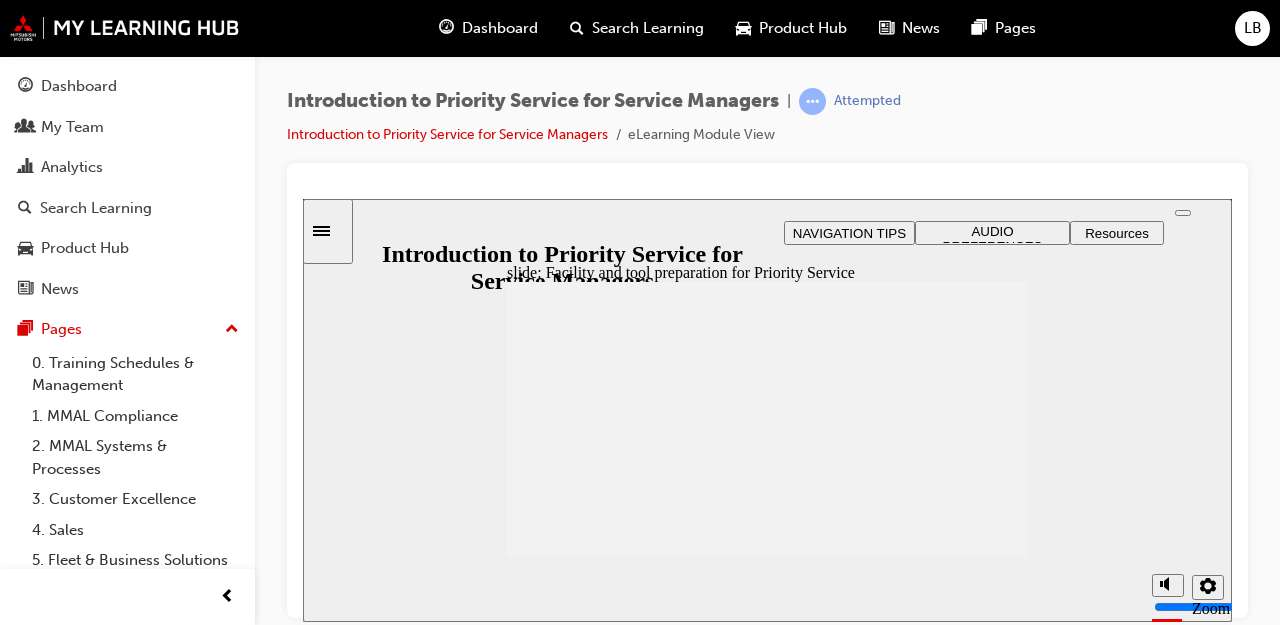click 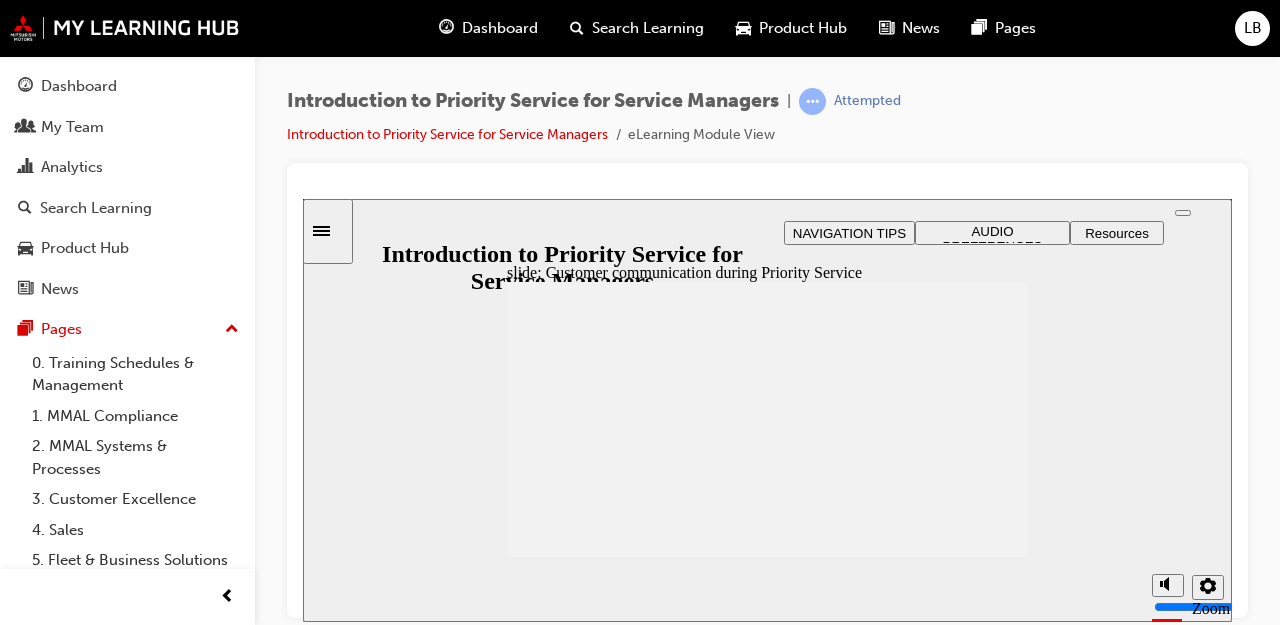 click 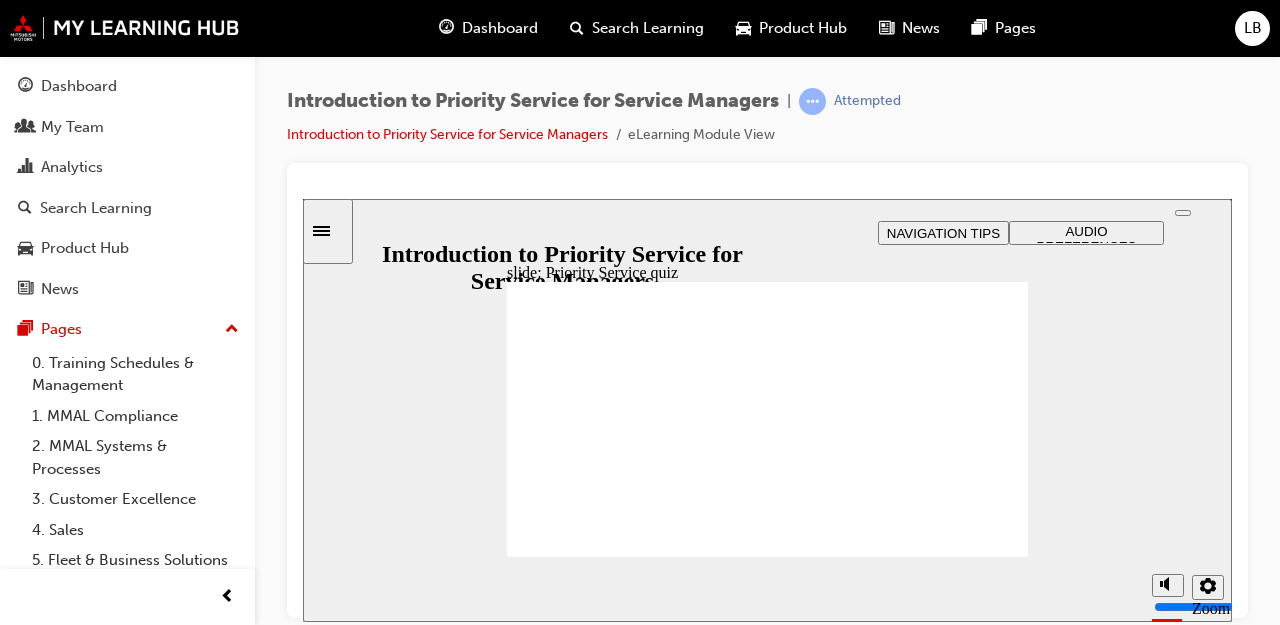click 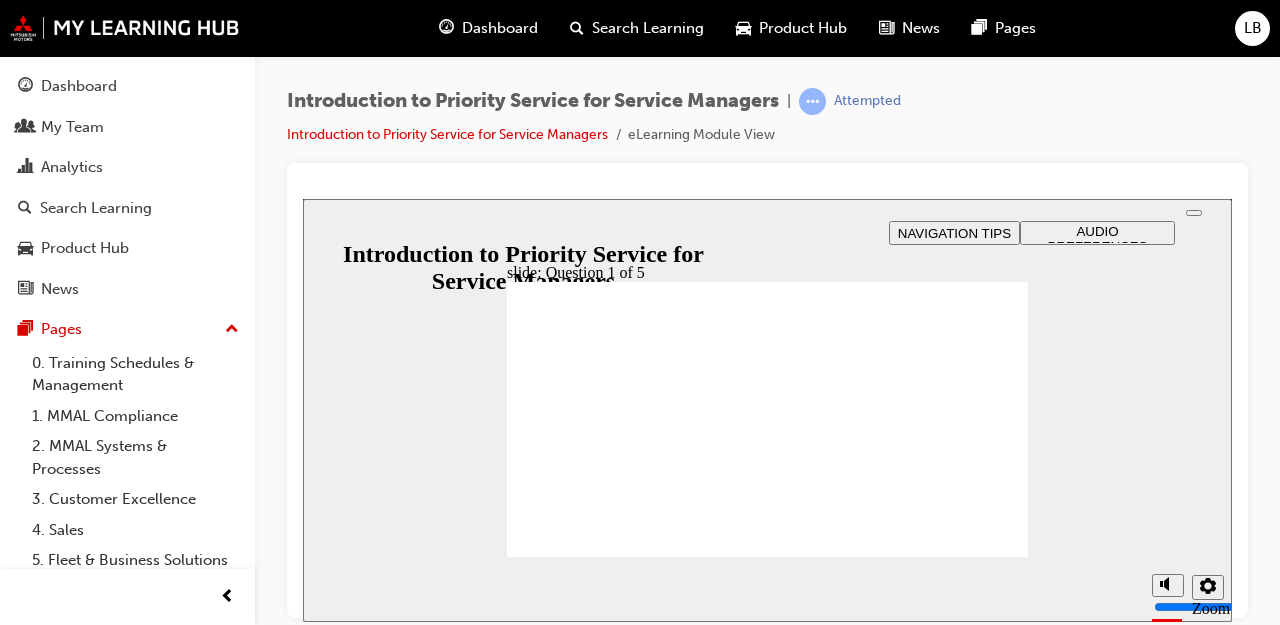 radio on "true" 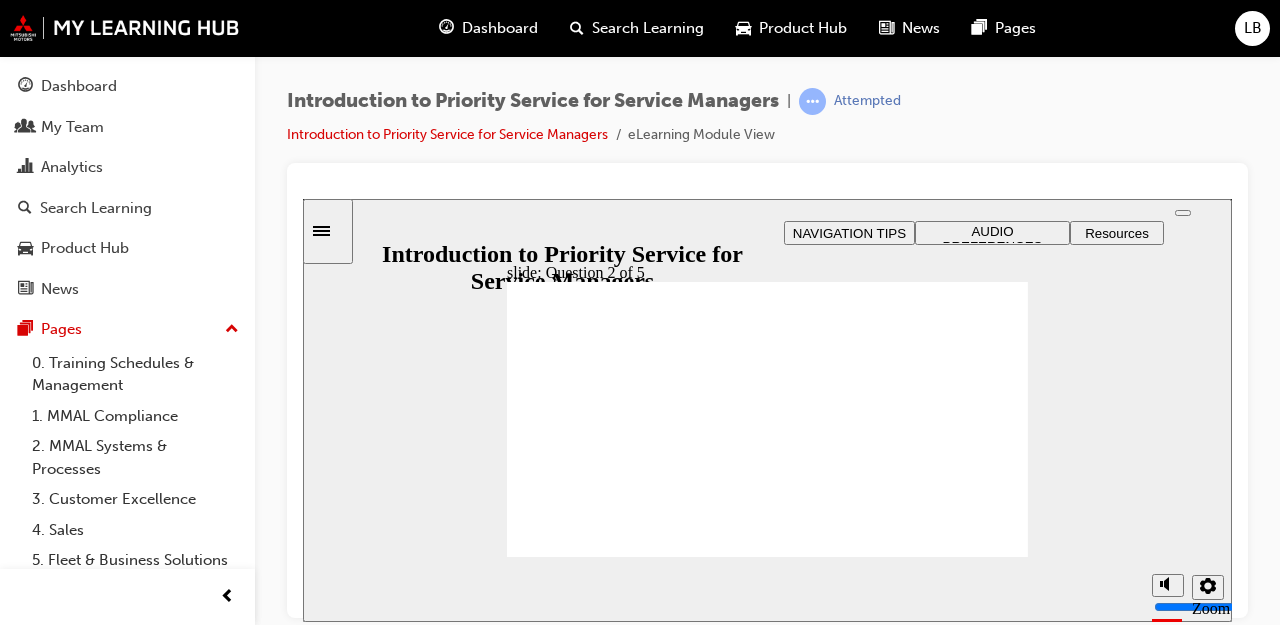 drag, startPoint x: 641, startPoint y: 483, endPoint x: 803, endPoint y: 437, distance: 168.40428 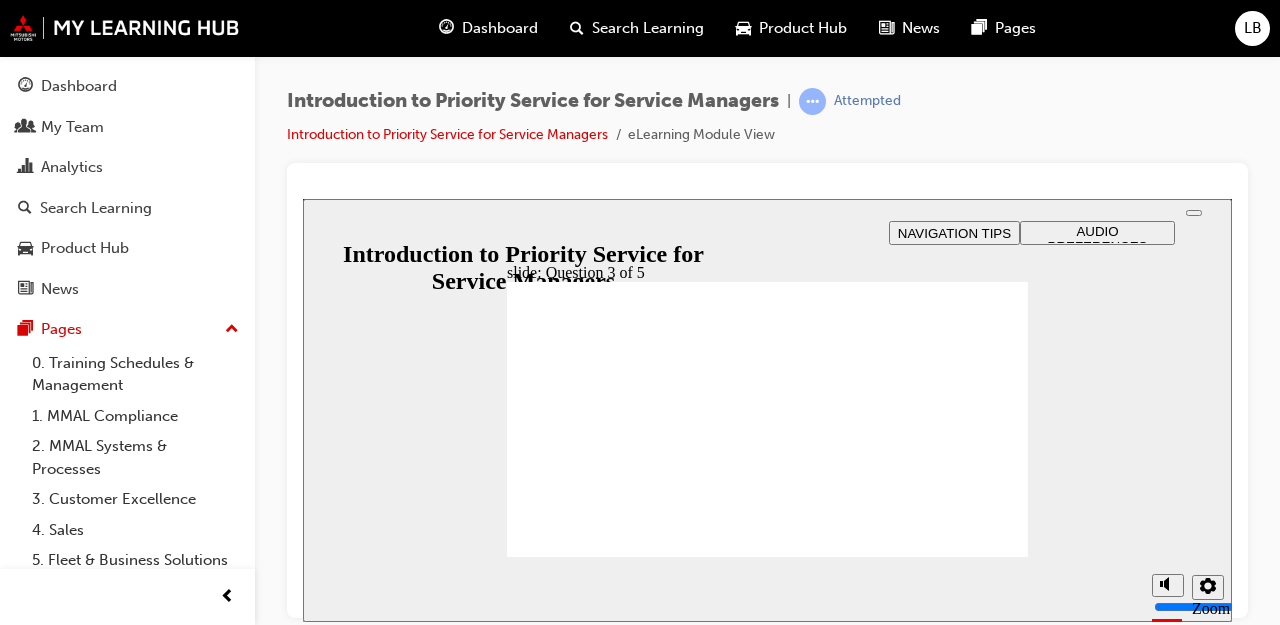 checkbox on "true" 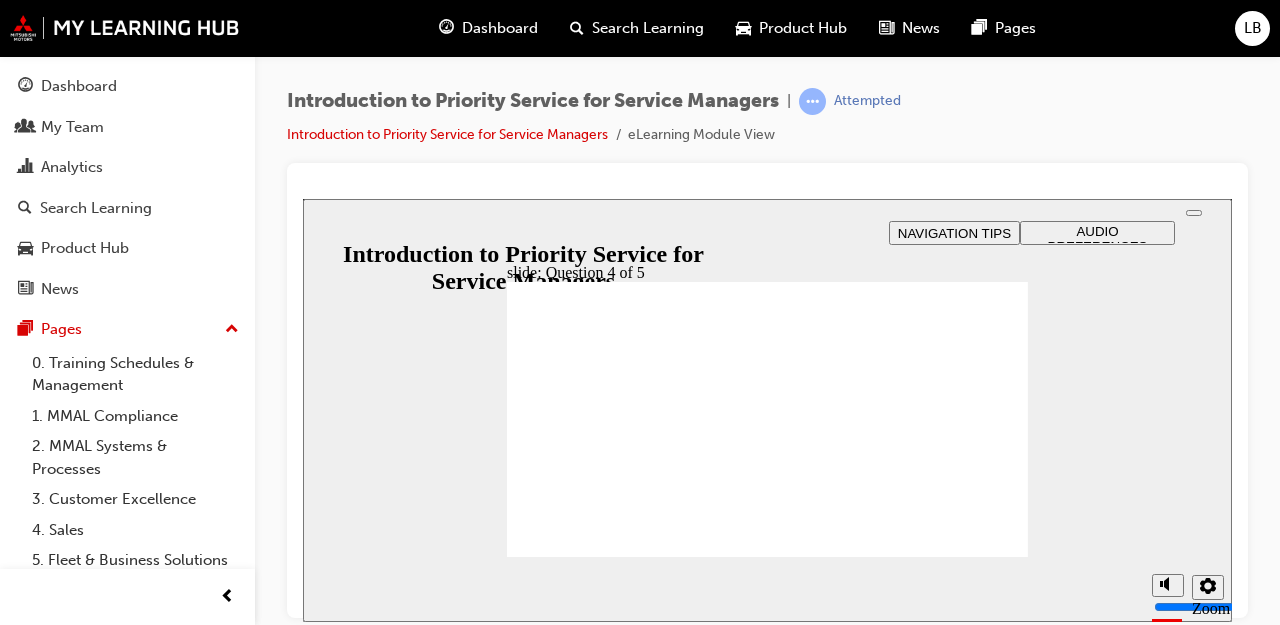 click 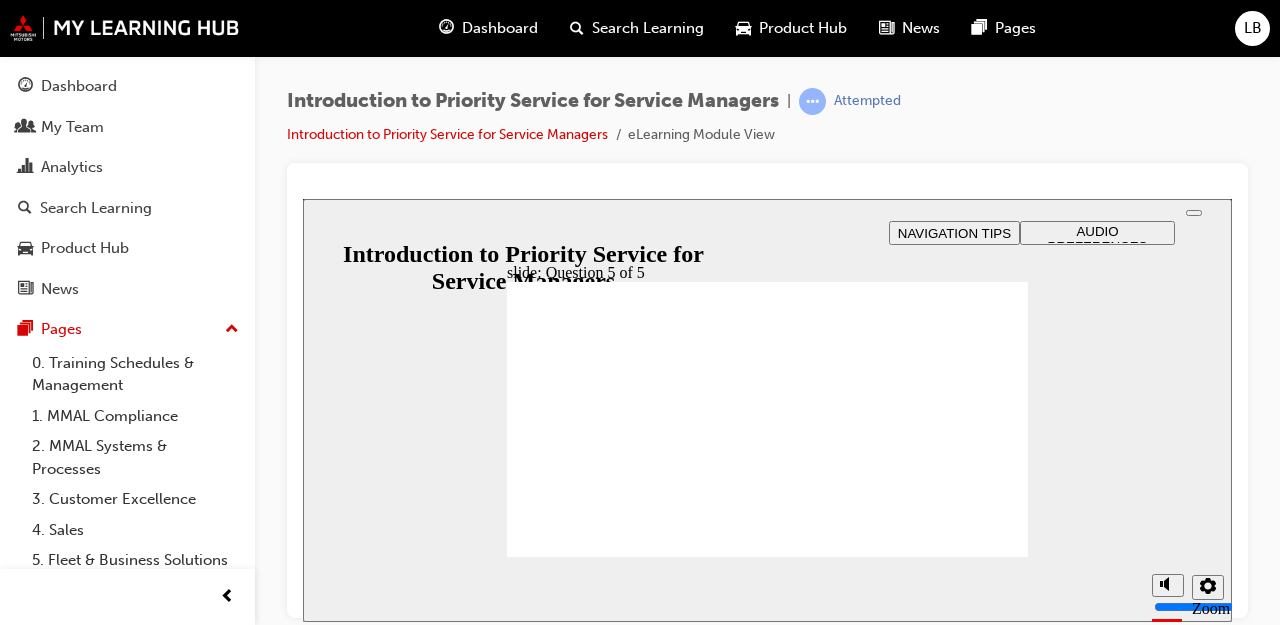 radio on "true" 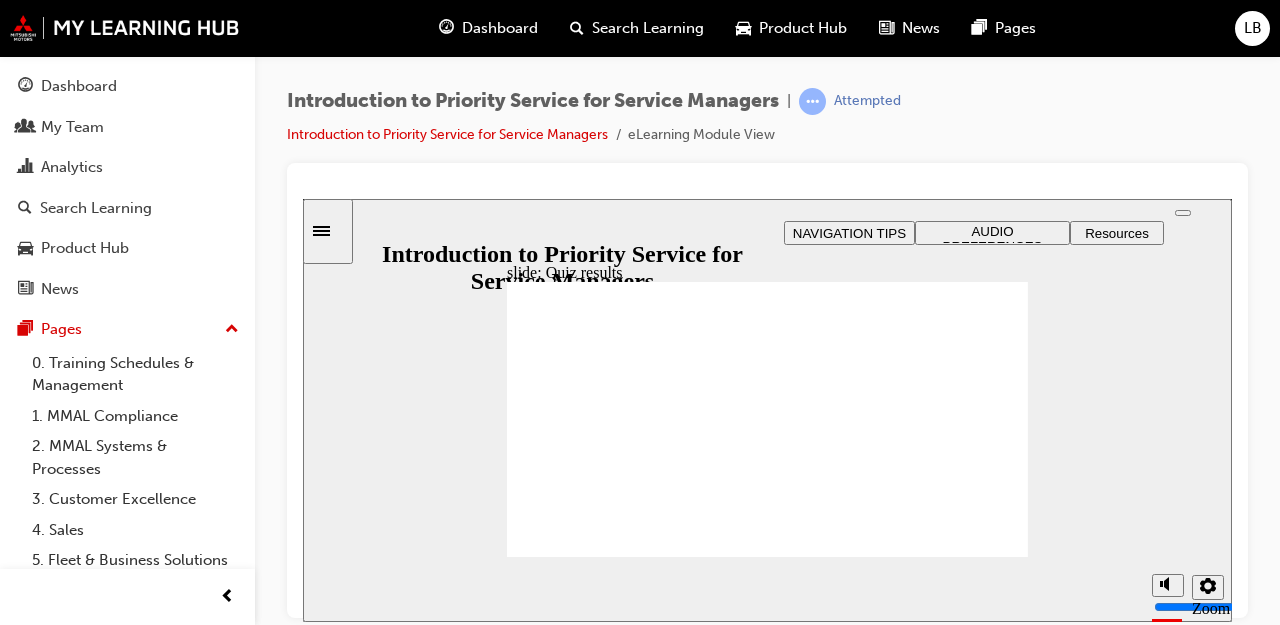 click 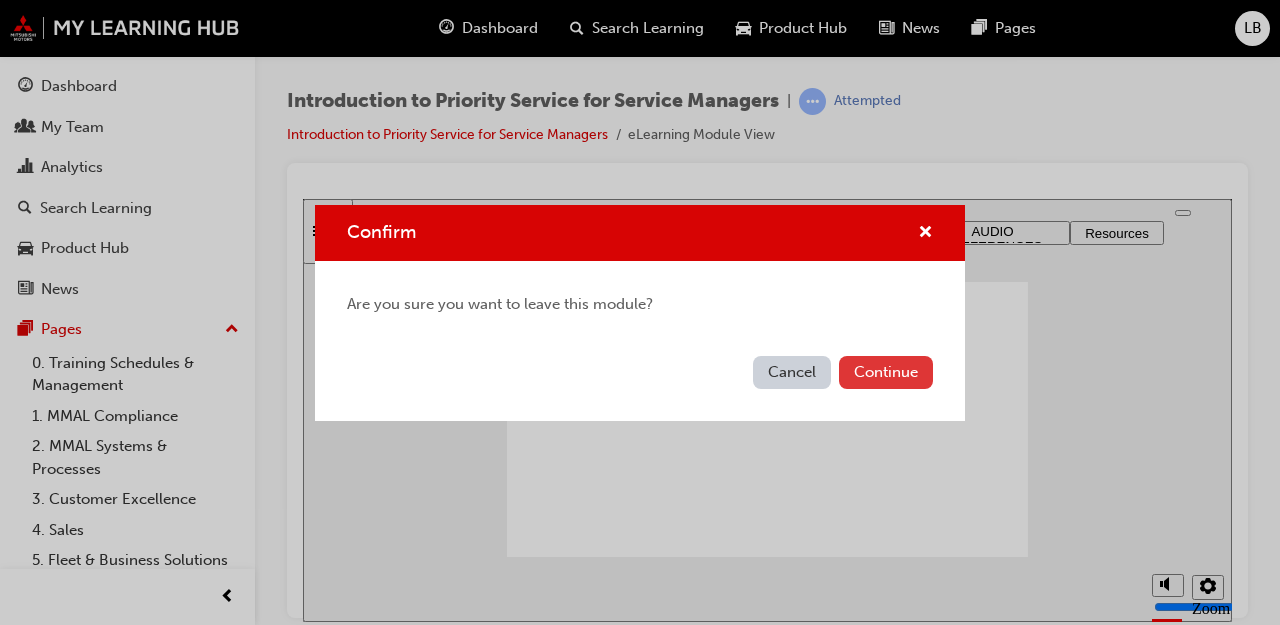 click on "Continue" at bounding box center [886, 372] 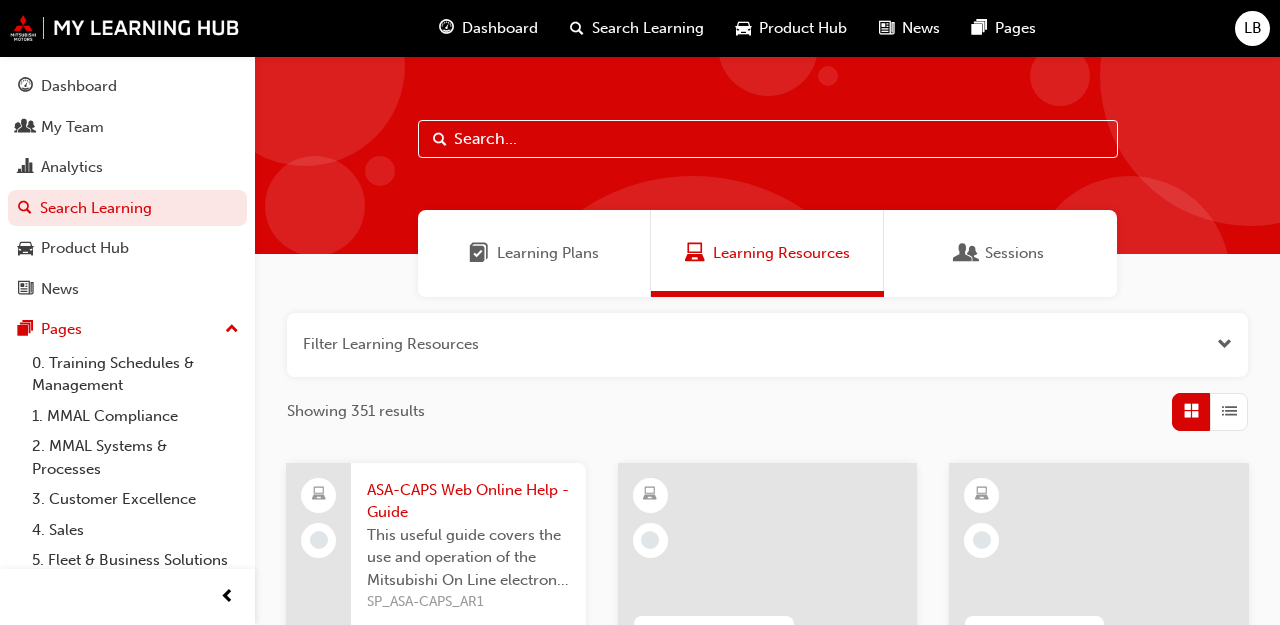click at bounding box center [768, 139] 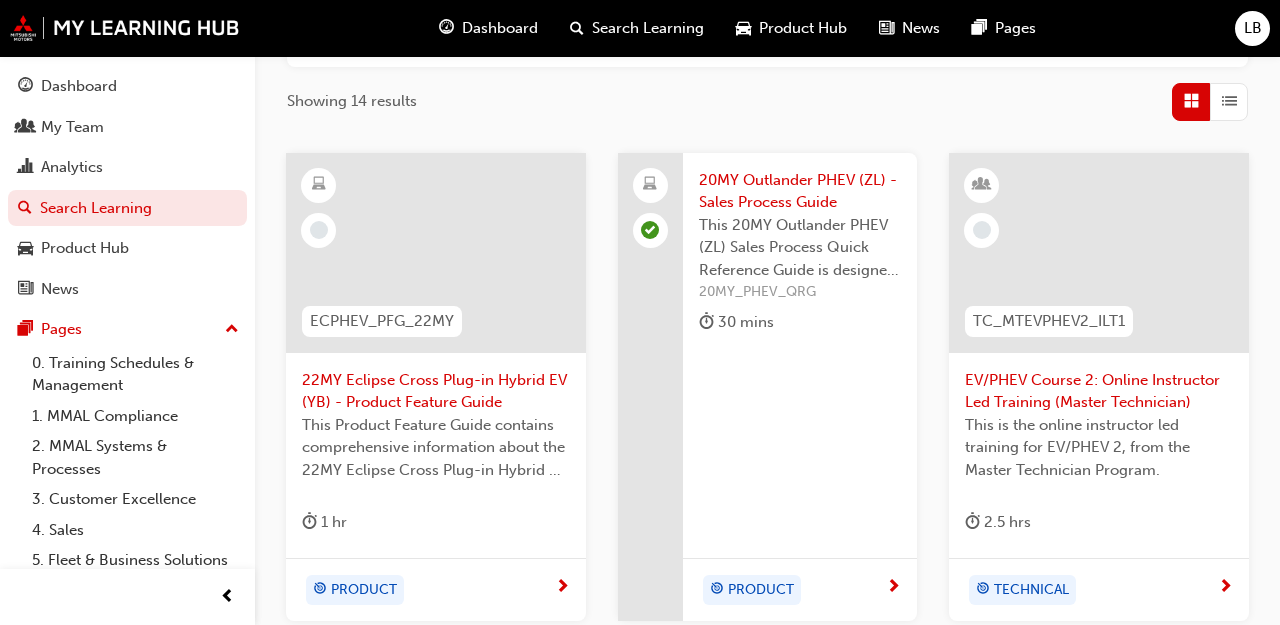 scroll, scrollTop: 313, scrollLeft: 0, axis: vertical 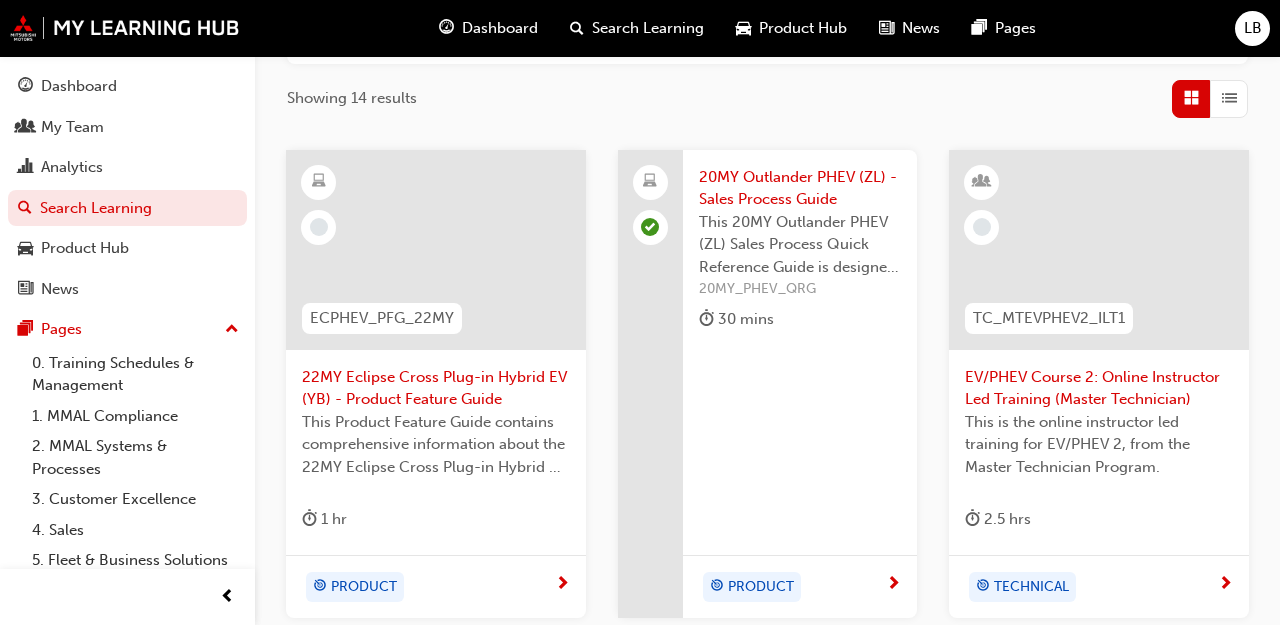 type on "PHEV" 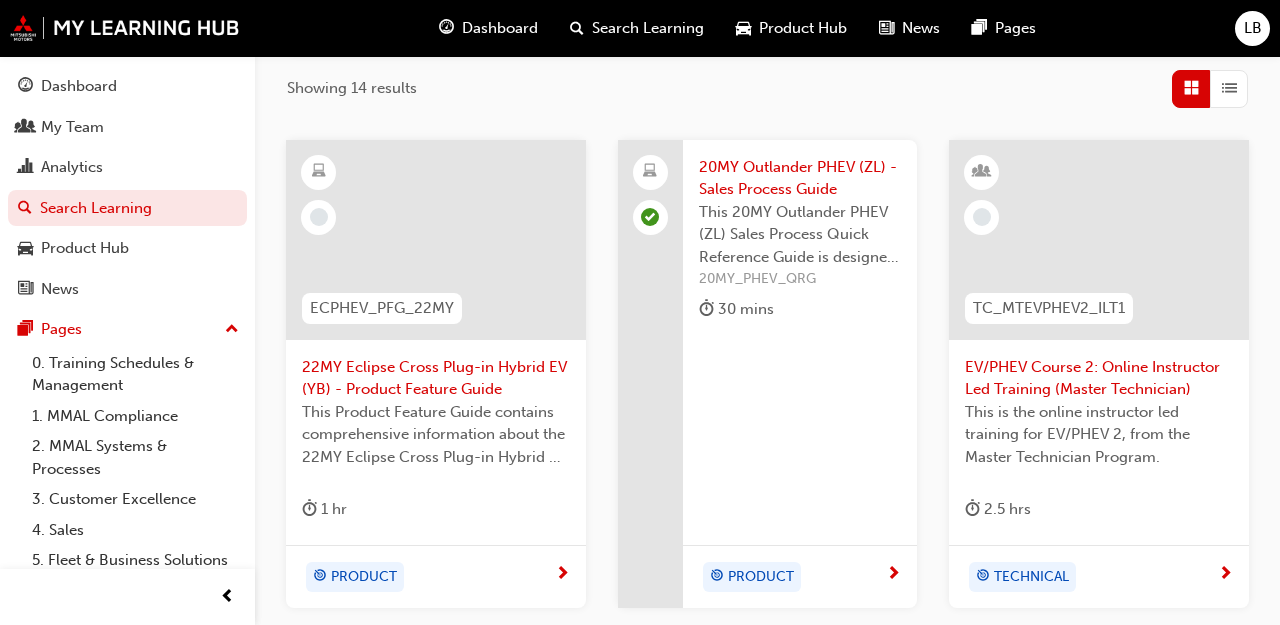 scroll, scrollTop: 322, scrollLeft: 0, axis: vertical 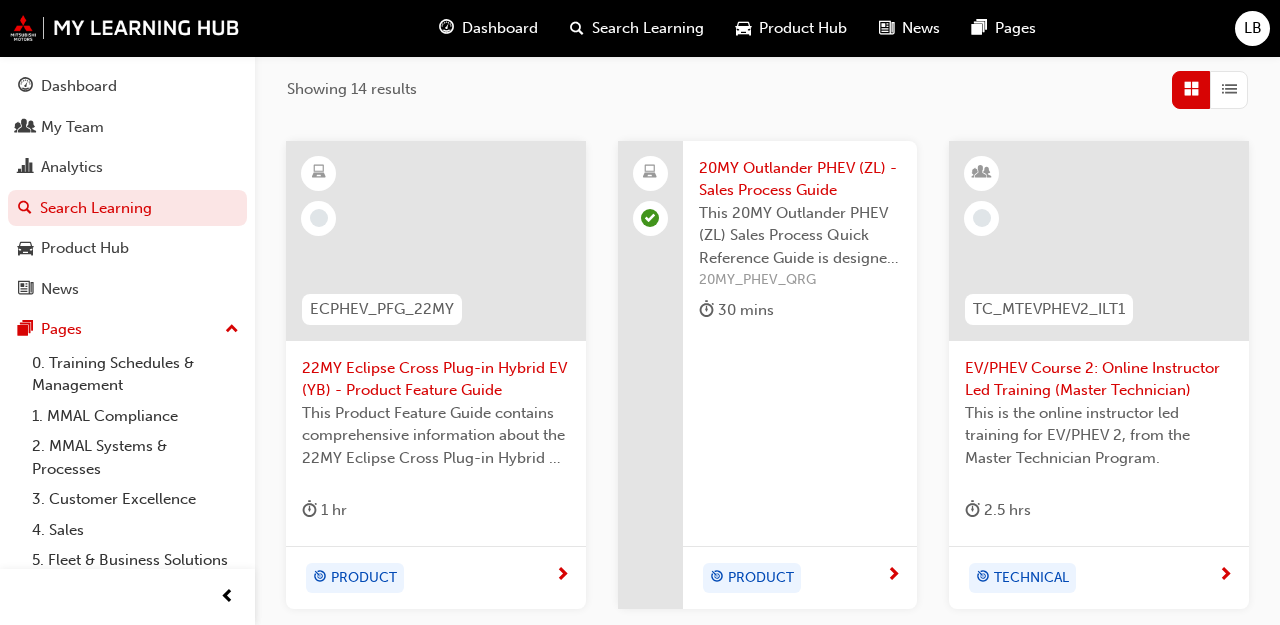 click on "20MY Outlander PHEV (ZL) - Sales Process Guide" at bounding box center (800, 179) 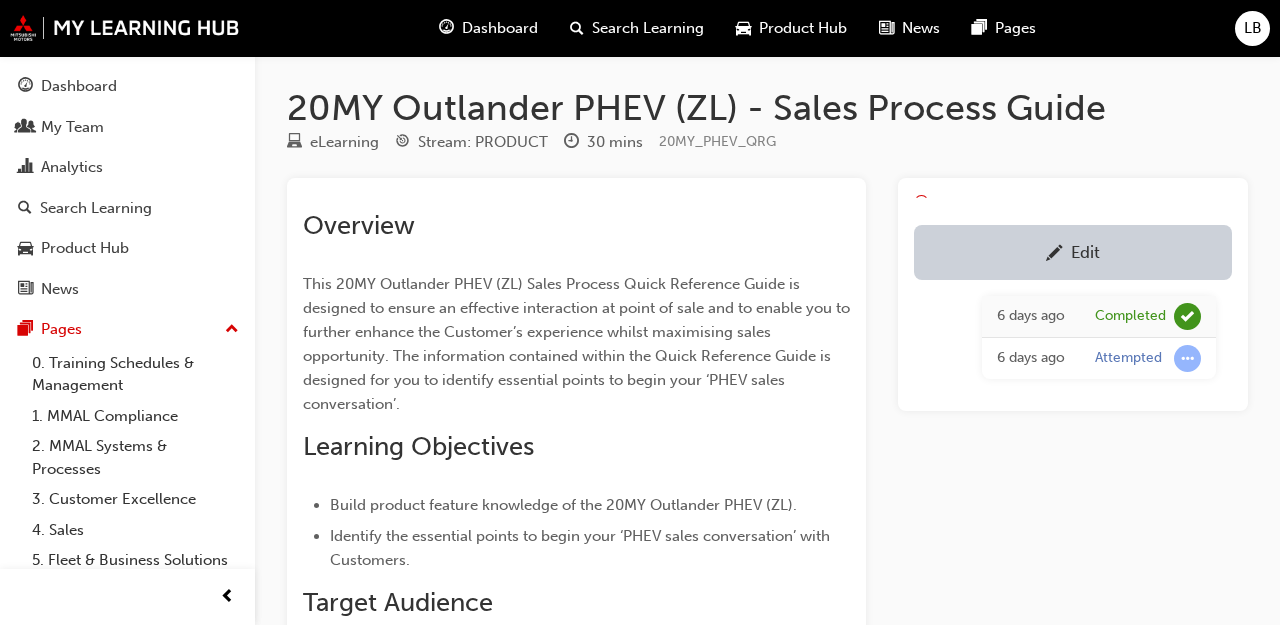 scroll, scrollTop: 0, scrollLeft: 0, axis: both 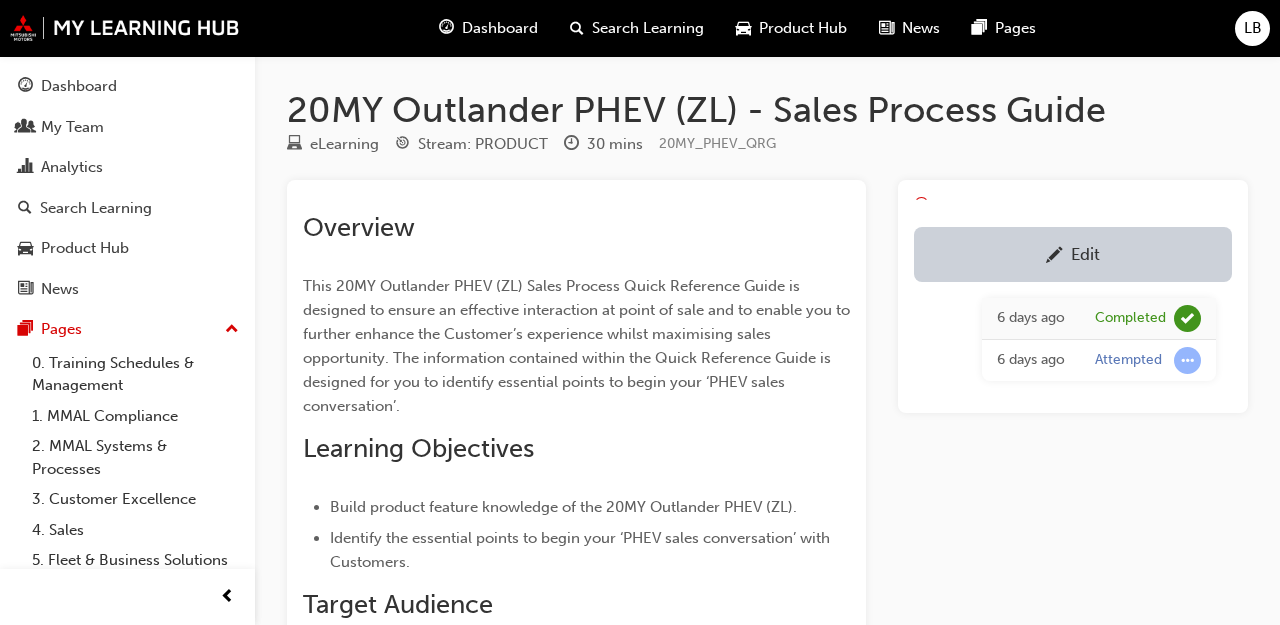 click on "Edit   6 days ago Completed   6 days ago Attempted" at bounding box center (1073, 296) 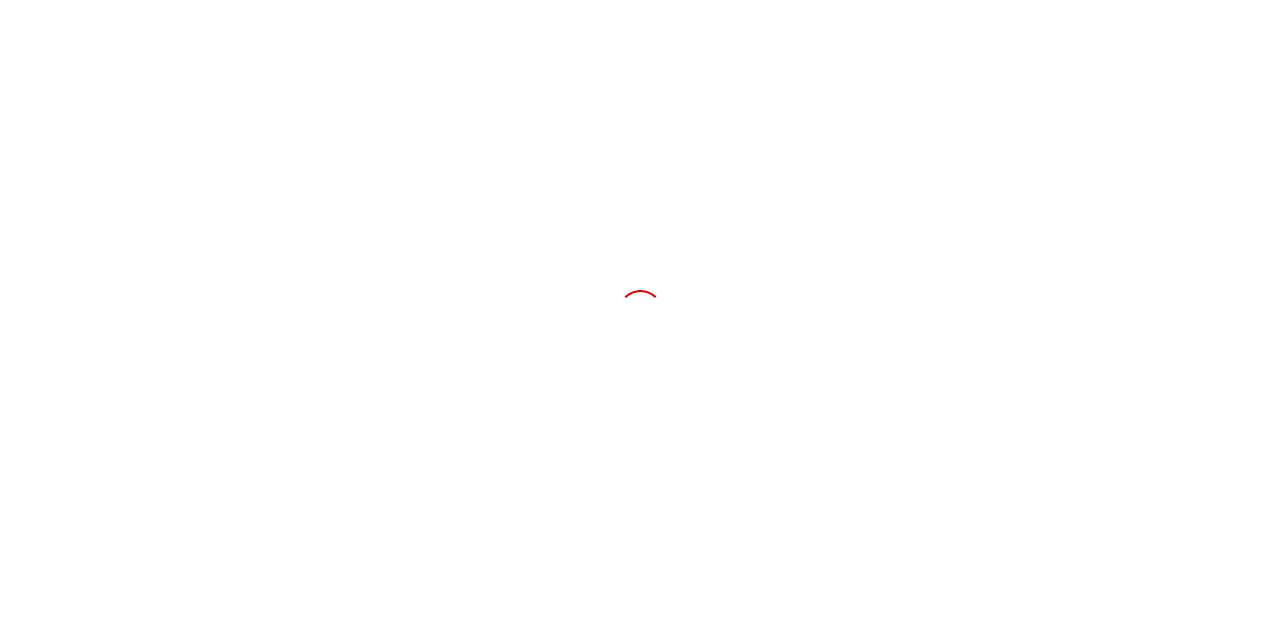 scroll, scrollTop: 0, scrollLeft: 0, axis: both 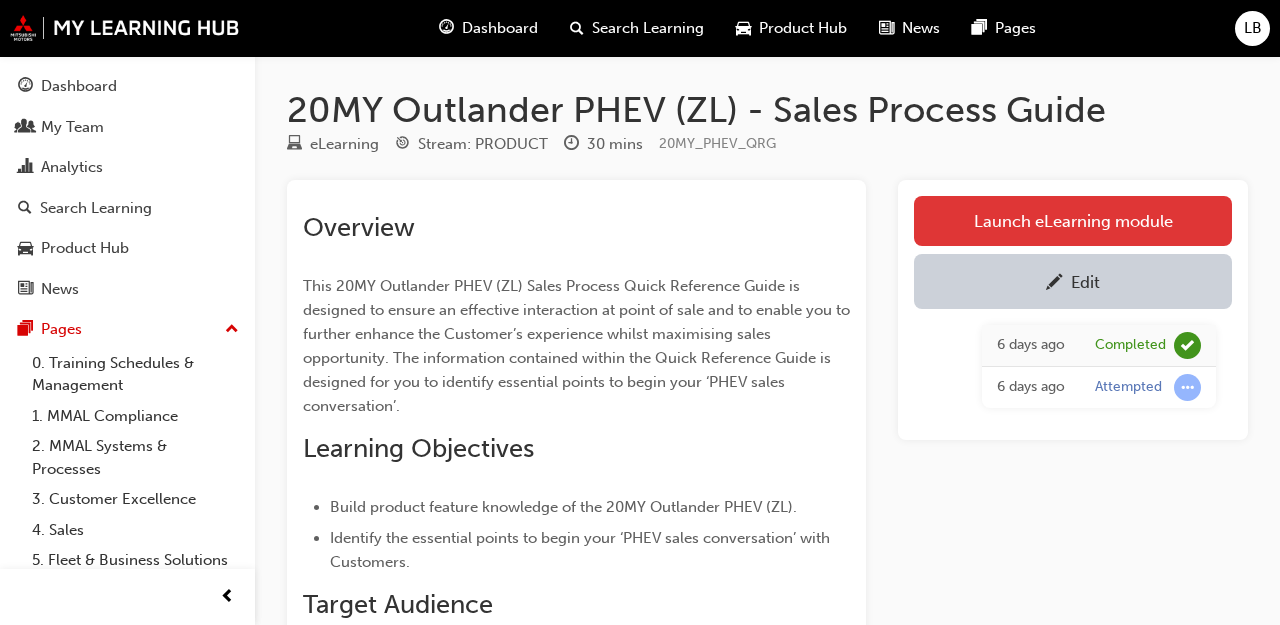 click on "Launch eLearning module" at bounding box center [1073, 221] 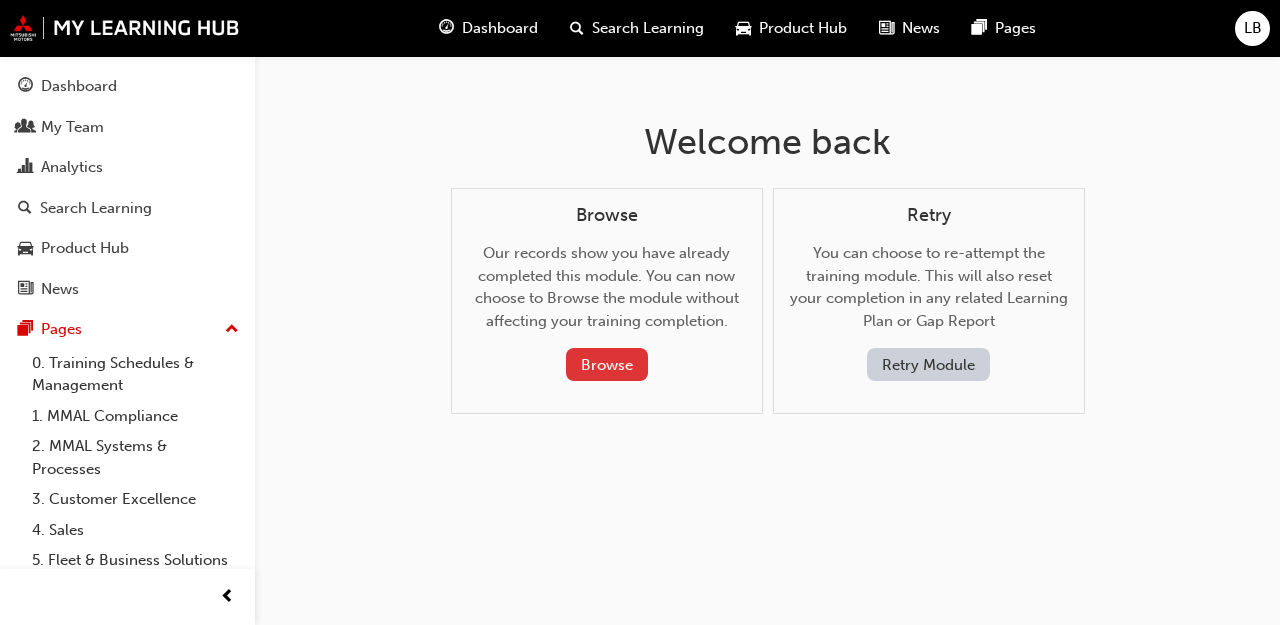 click on "Browse" at bounding box center (607, 364) 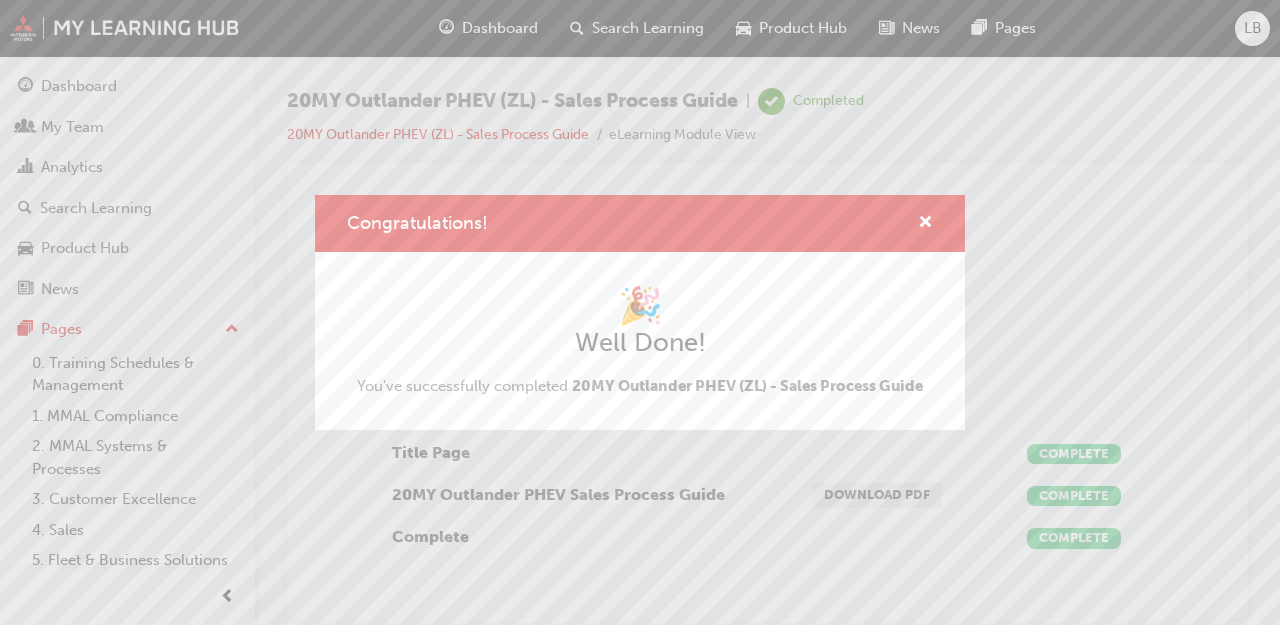 scroll, scrollTop: 0, scrollLeft: 0, axis: both 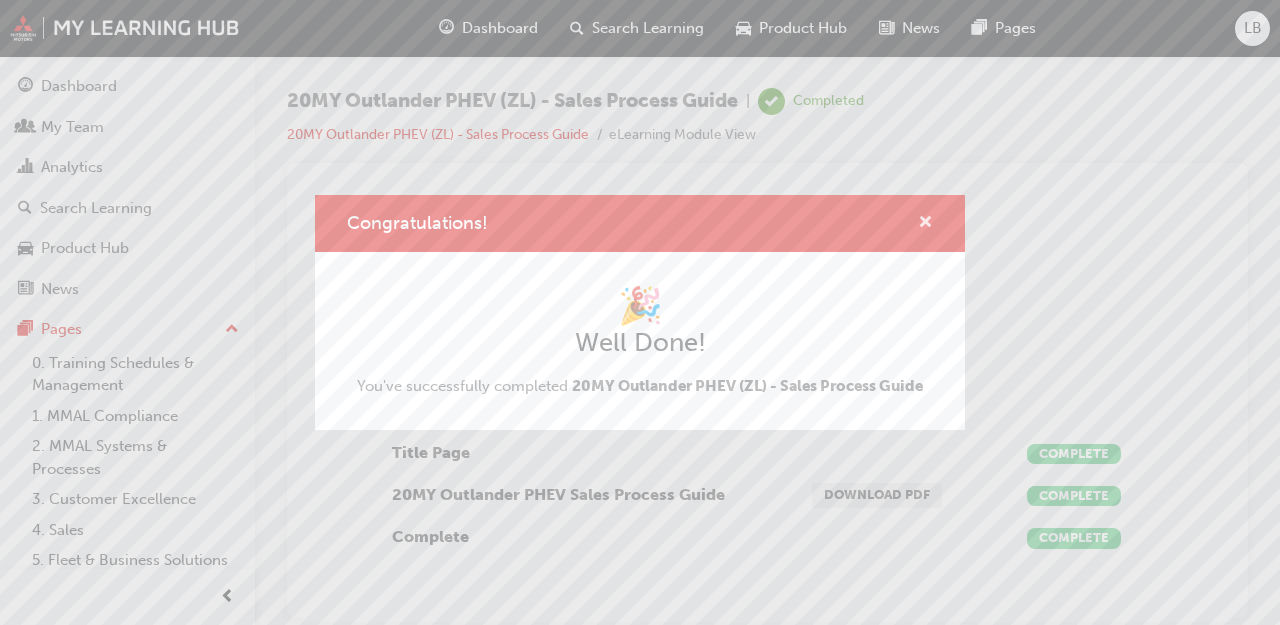 click at bounding box center [925, 224] 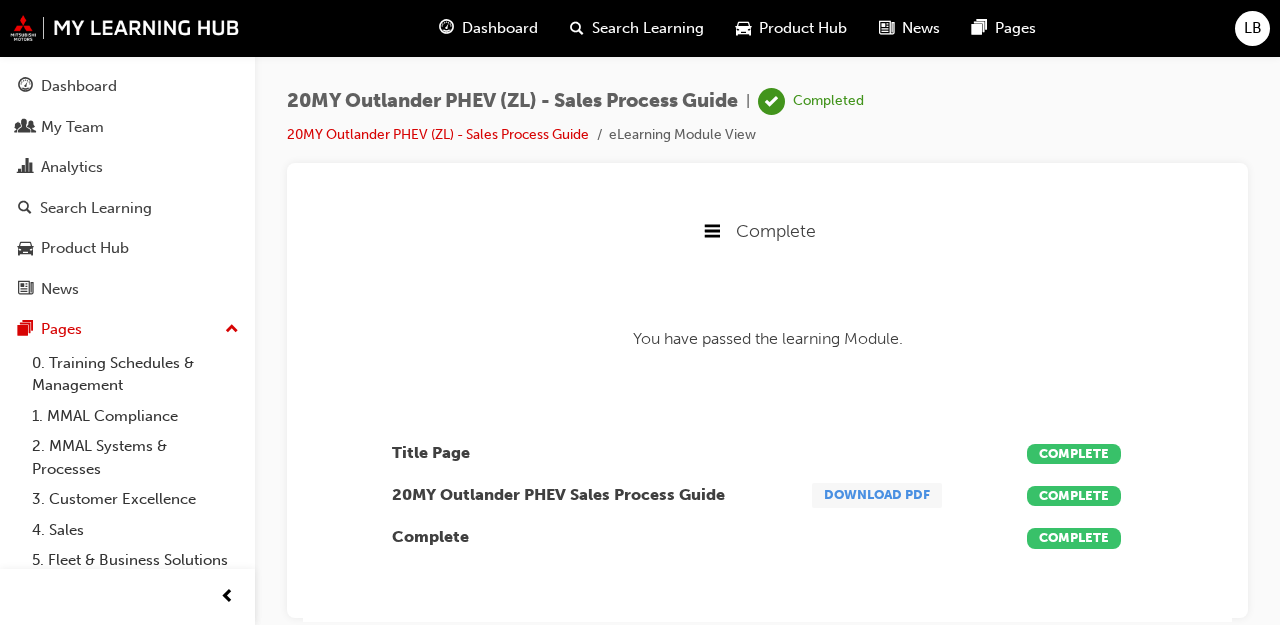 click on "Download PDF" at bounding box center (877, 494) 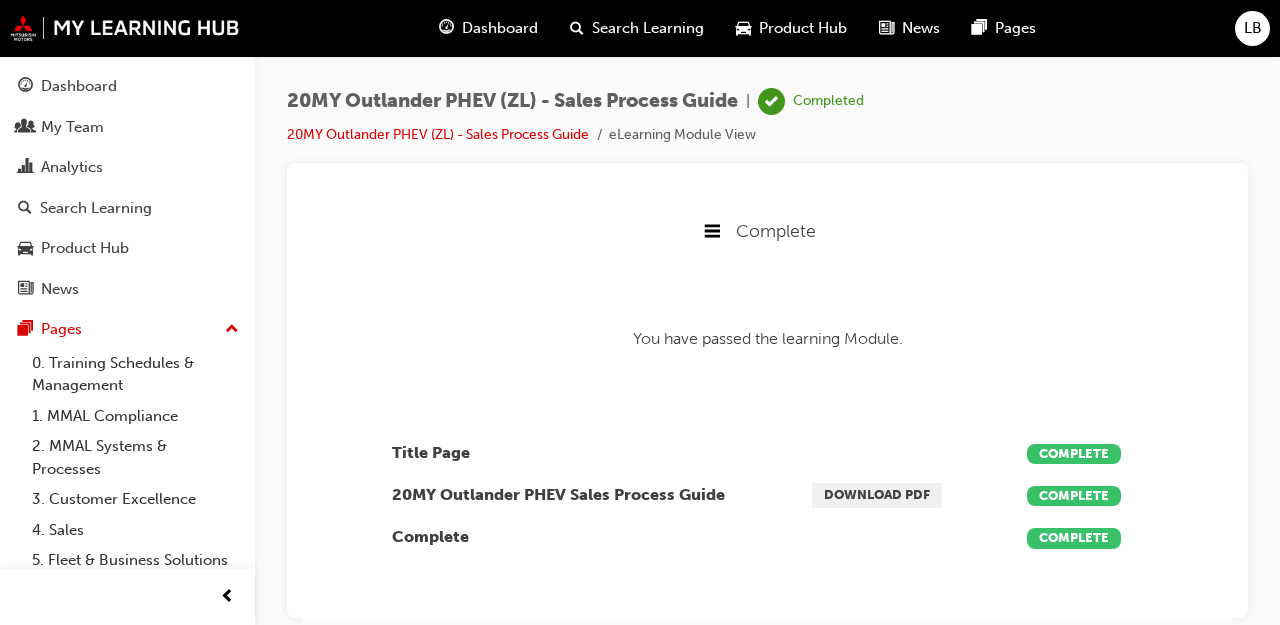 click on "Search Learning" at bounding box center (648, 28) 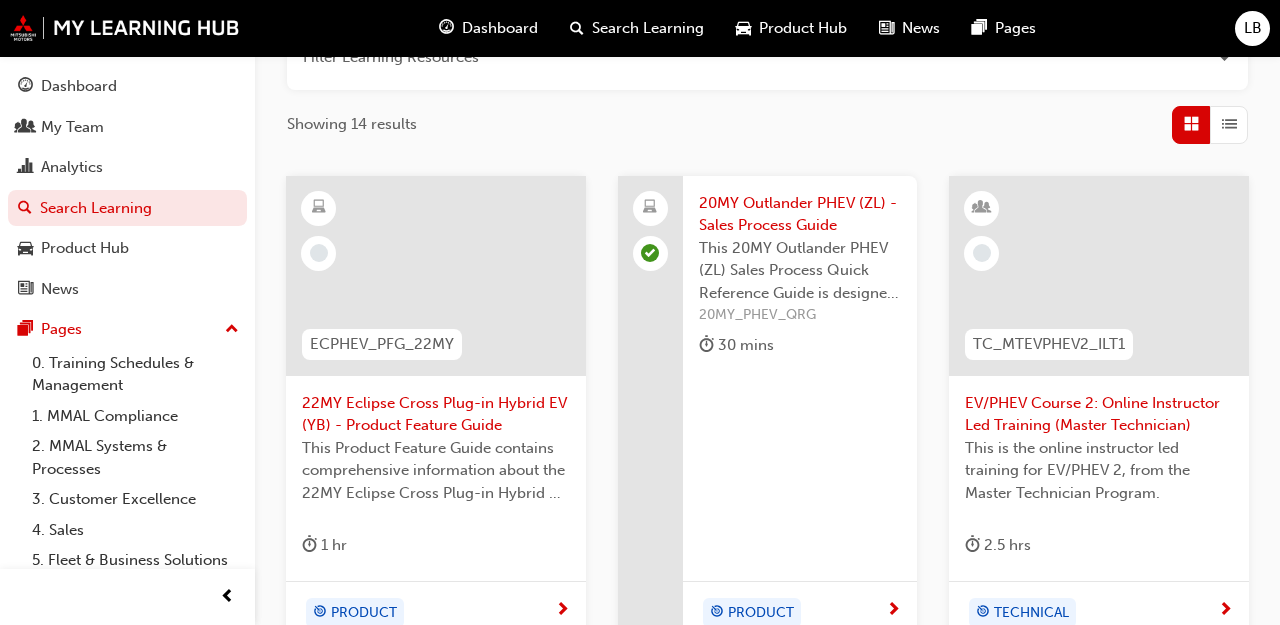 scroll, scrollTop: 0, scrollLeft: 0, axis: both 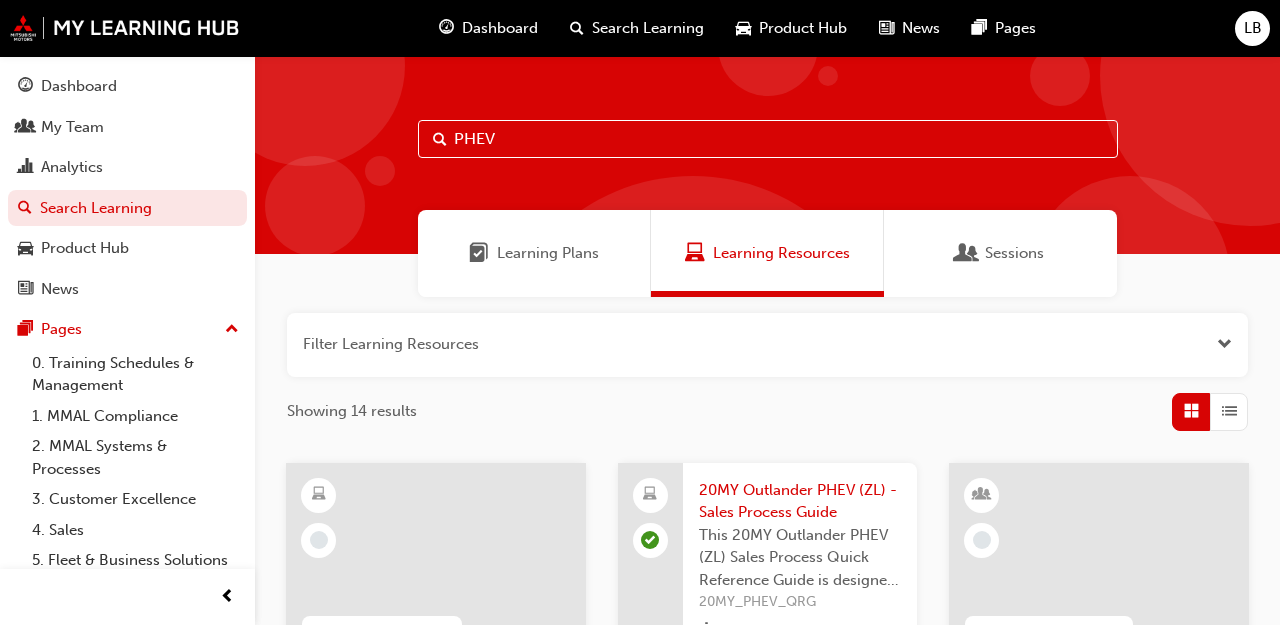 click on "Learning Resources" at bounding box center (781, 253) 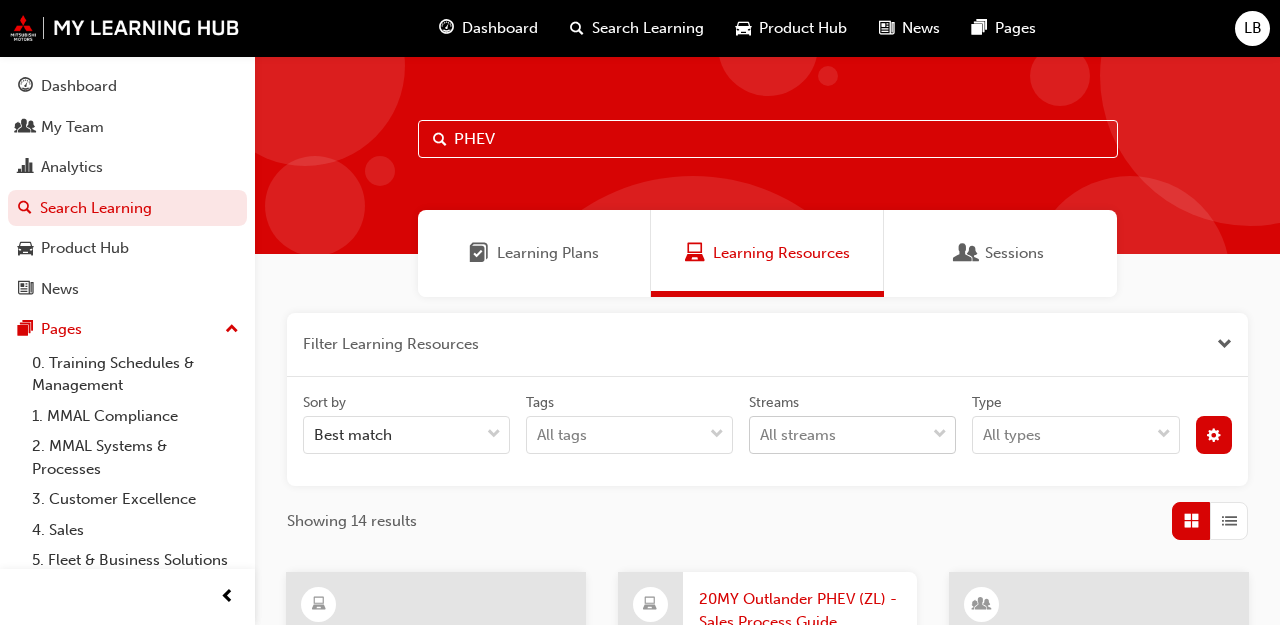 click on "Your version of Internet Explorer is outdated and not supported. Please upgrade to a  modern browser . Dashboard Search Learning Product Hub News Pages LB Dashboard My Team Analytics Search Learning Product Hub News Pages Pages 0. Training Schedules & Management 1. MMAL Compliance 2. MMAL Systems & Processes 3. Customer Excellence 4. Sales 5. Fleet & Business Solutions 6. Parts & Accessories 7. Service 8. Technical 9. MyLH Information All Pages PHEV Learning Plans Learning Resources Sessions Filter Learning Resources Sort by Best match Tags All tags Streams All streams Type All types Showing 14 results ECPHEV_PFG_22MY 22MY Eclipse Cross Plug-in Hybrid EV (YB) - Product Feature Guide This Product Feature Guide contains comprehensive information about the 22MY Eclipse Cross Plug-in Hybrid EV (YB).   1 hr PRODUCT 20MY Outlander PHEV (ZL) - Sales Process Guide 20MY_PHEV_QRG   30 mins PRODUCT TC_MTEVPHEV2_ILT1 EV/PHEV Course 2: Online Instructor Led Training (Master Technician)   2.5 hrs TECHNICAL TC_MTEVPHEV2_QZ" at bounding box center (640, 312) 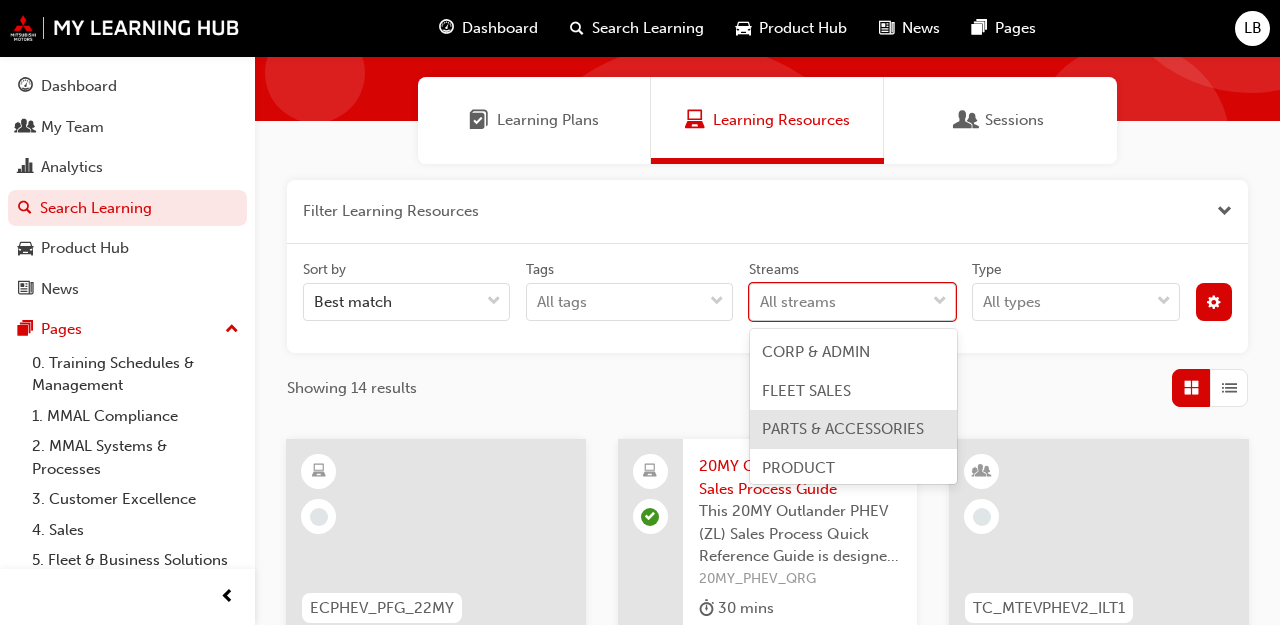 scroll, scrollTop: 145, scrollLeft: 0, axis: vertical 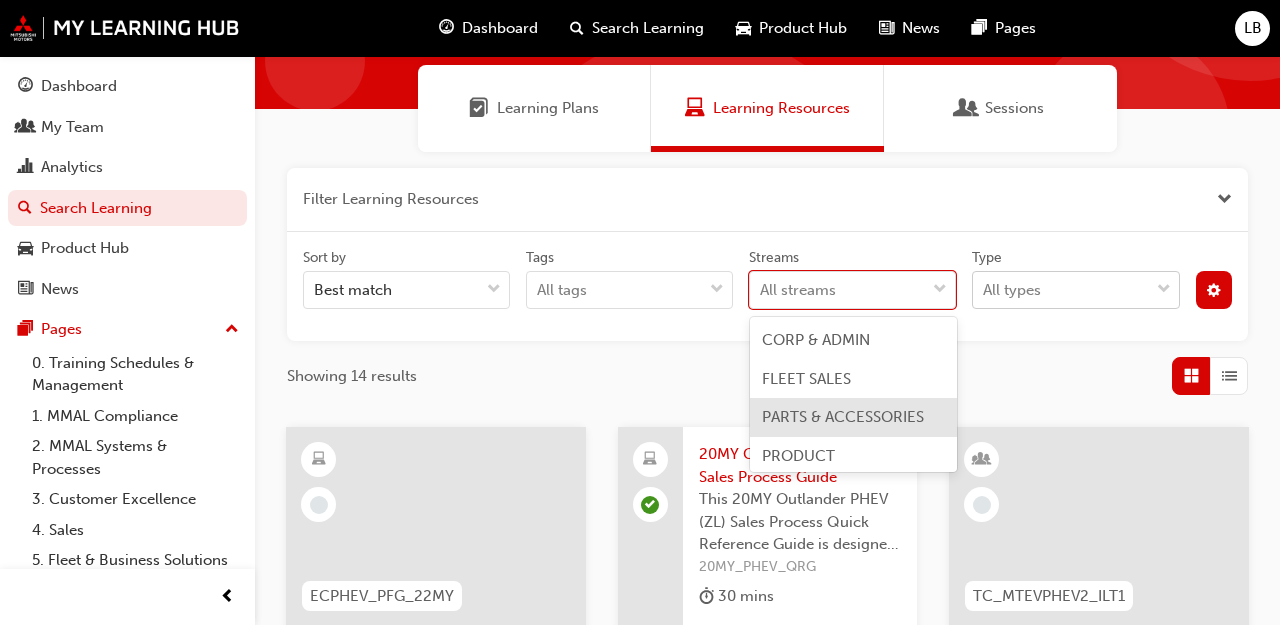 click at bounding box center (1164, 290) 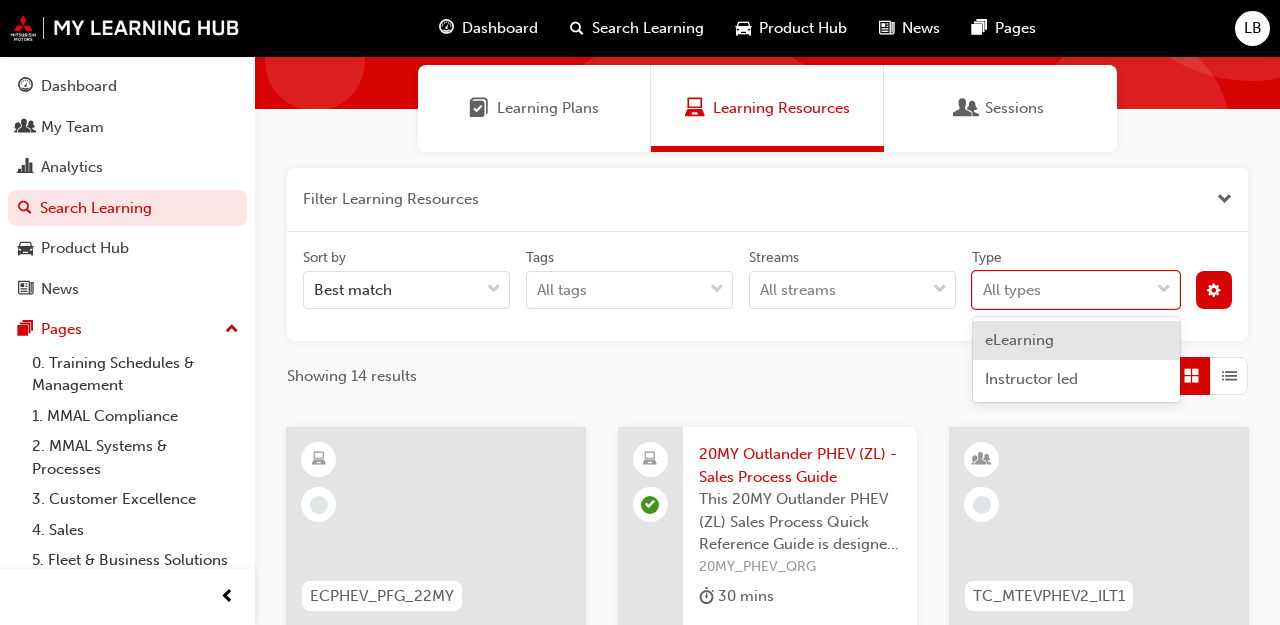 click on "eLearning" at bounding box center (1076, 340) 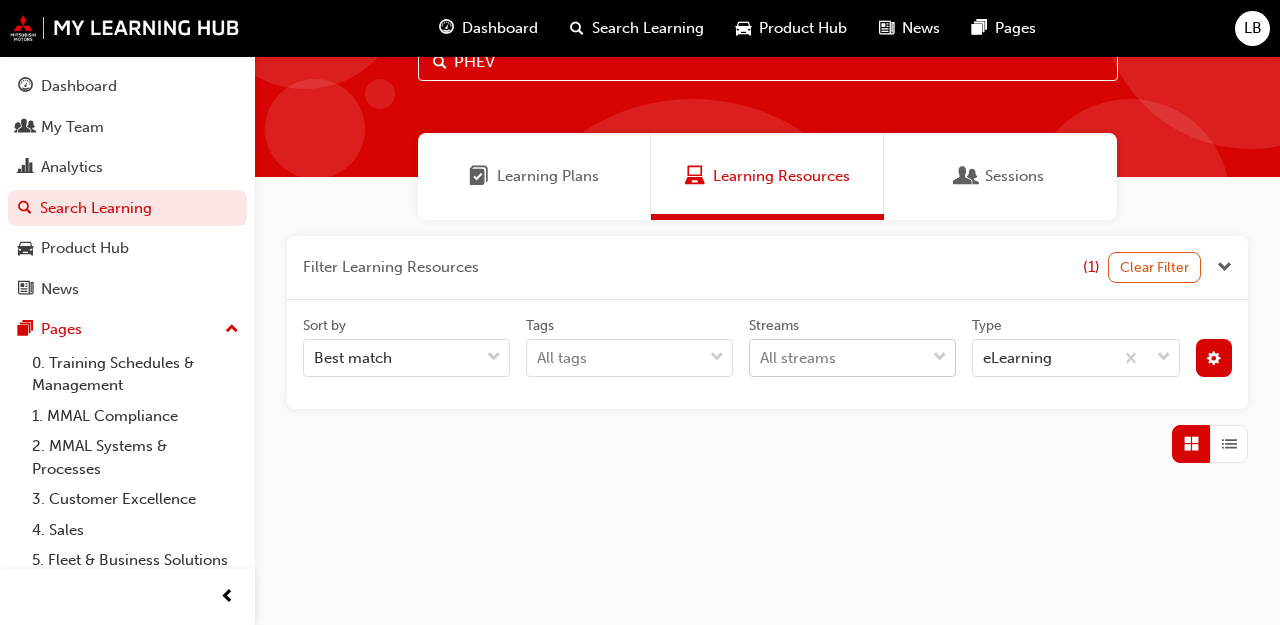 scroll, scrollTop: 145, scrollLeft: 0, axis: vertical 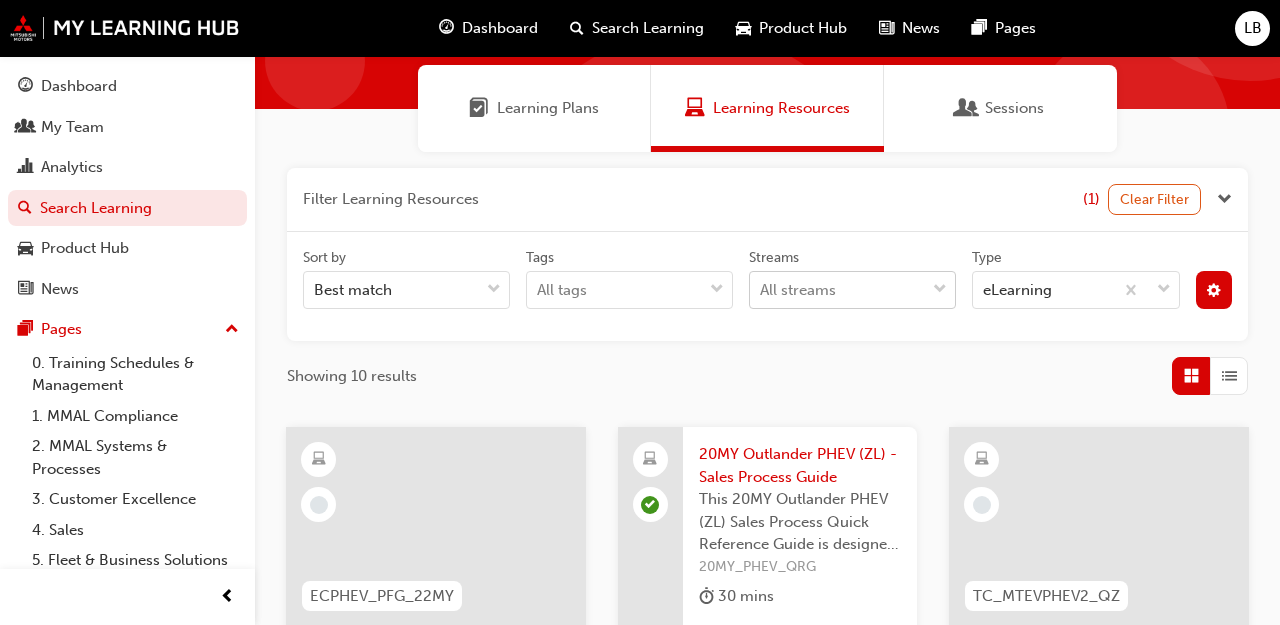 click on "All streams" at bounding box center [837, 290] 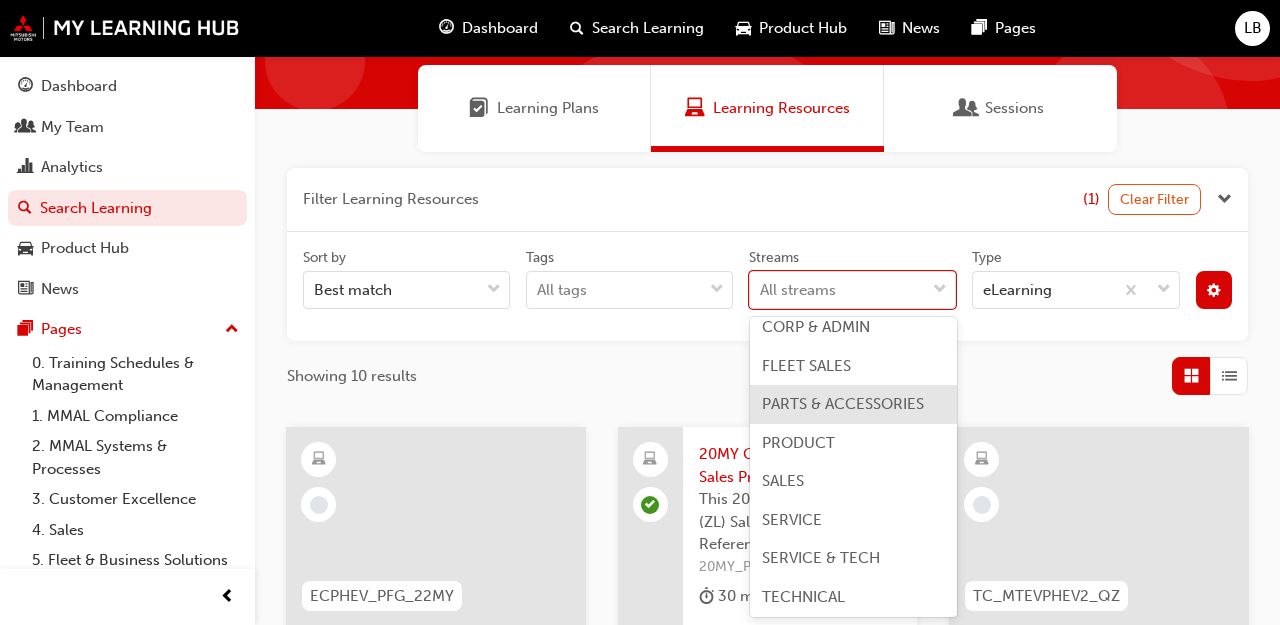 scroll, scrollTop: 16, scrollLeft: 0, axis: vertical 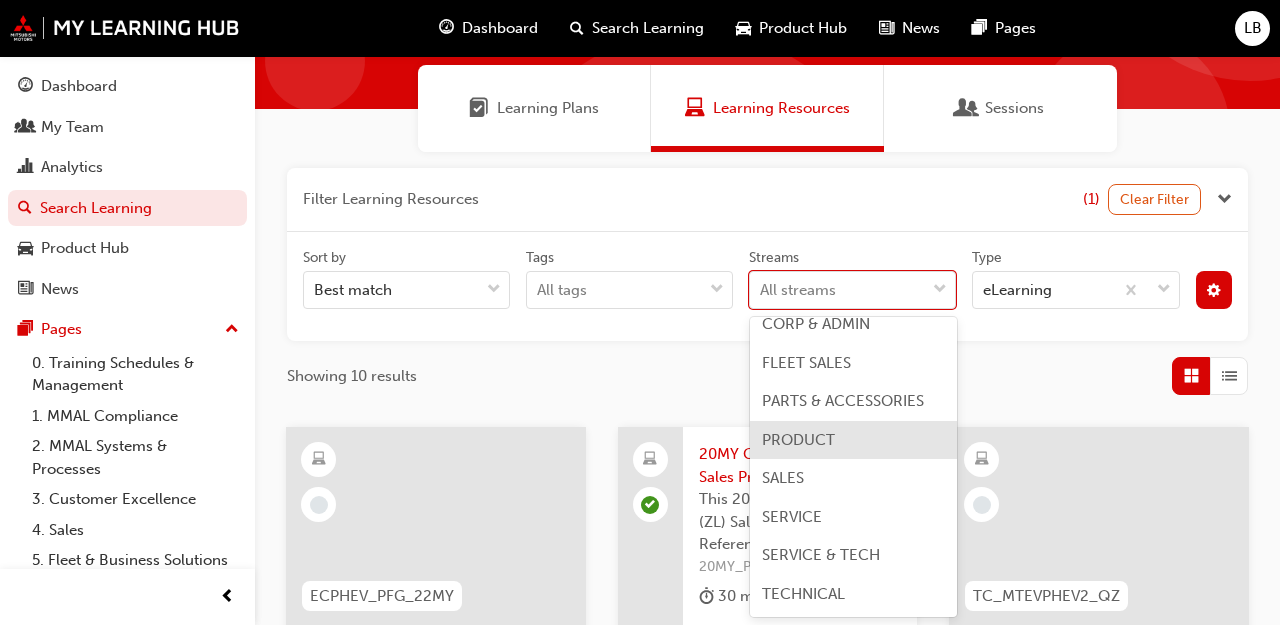 click on "PRODUCT" at bounding box center [853, 440] 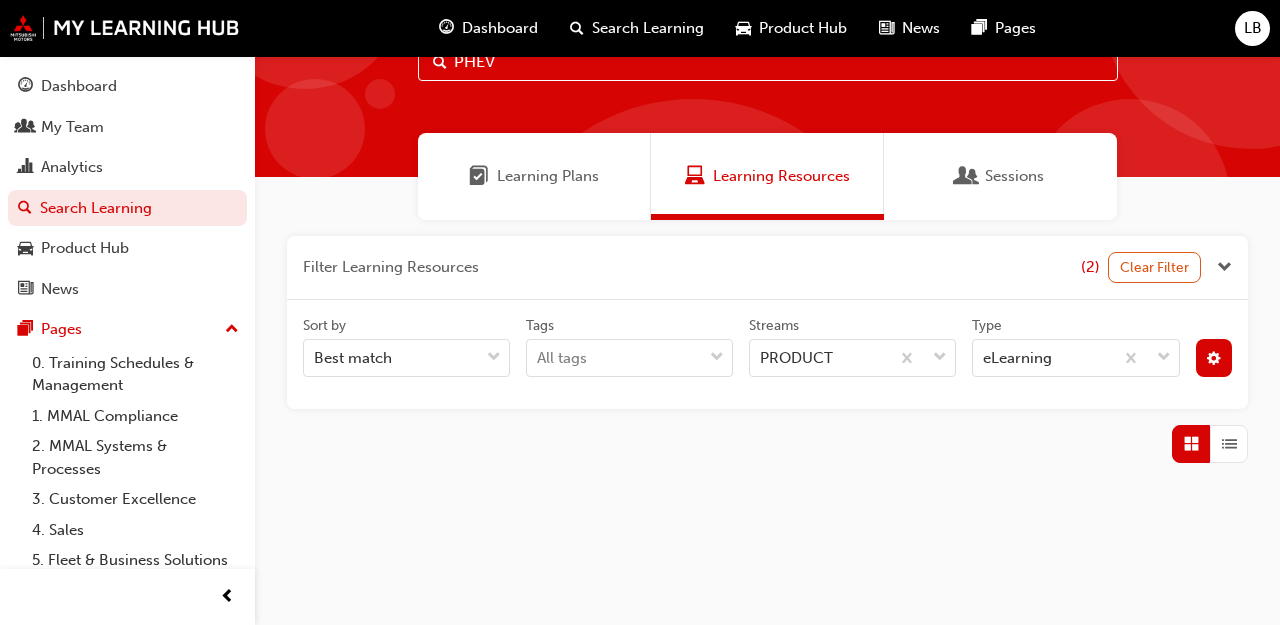 scroll, scrollTop: 145, scrollLeft: 0, axis: vertical 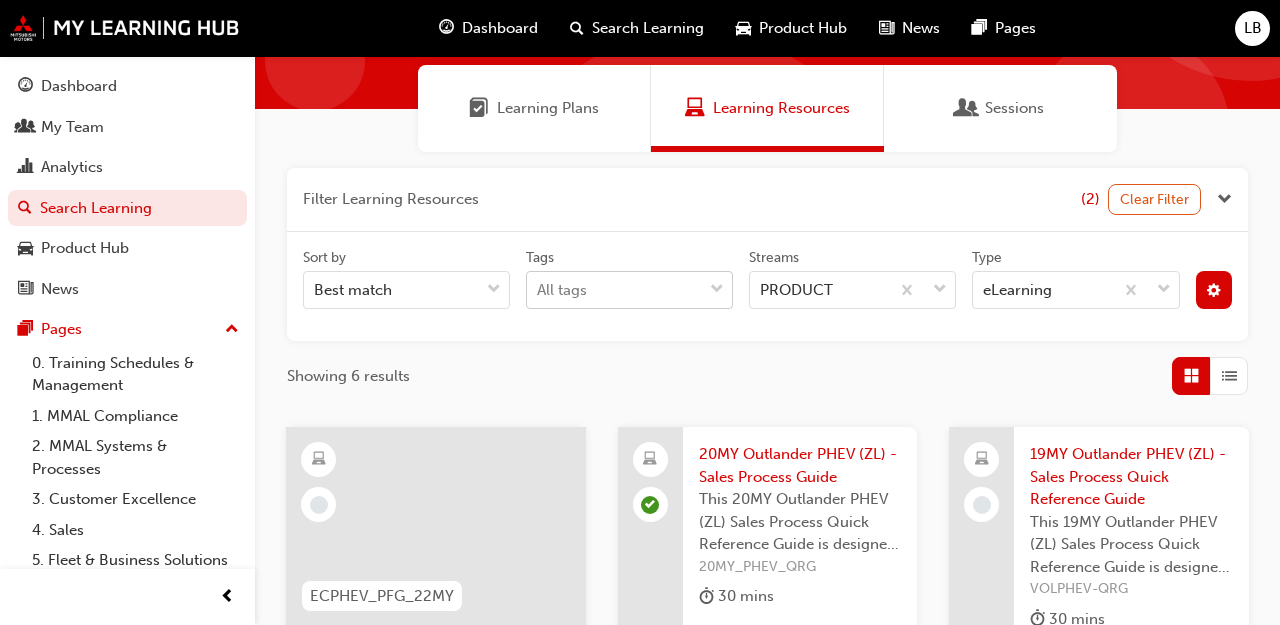 click on "All tags" at bounding box center (614, 290) 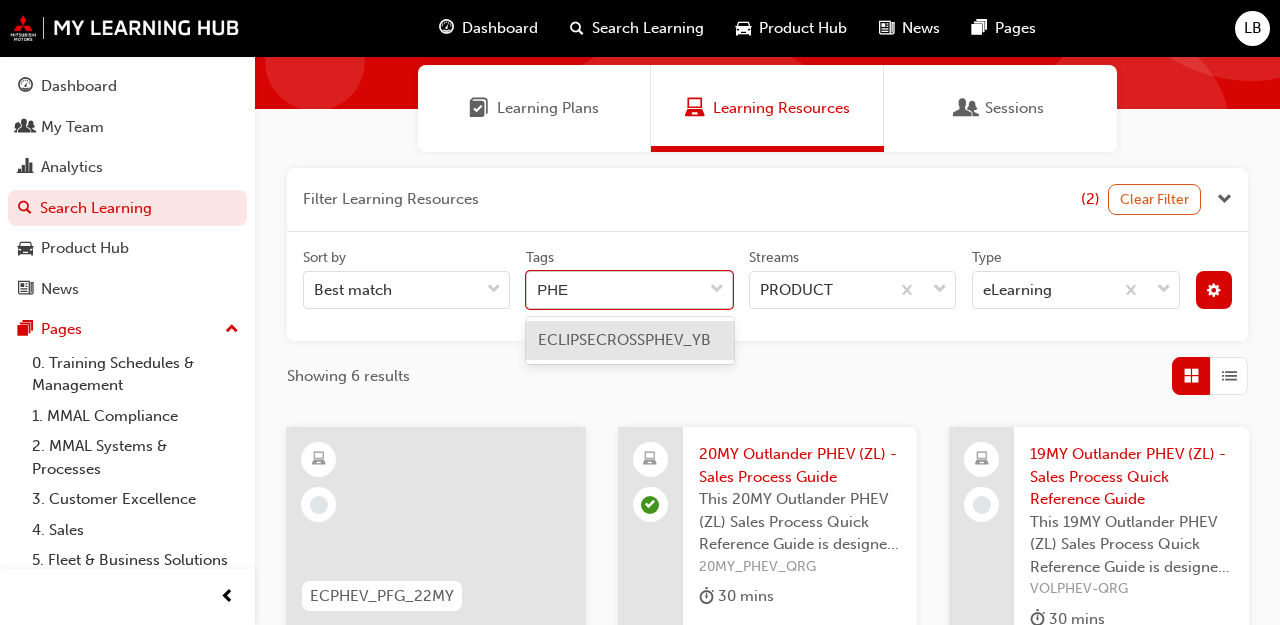 type on "PHEV" 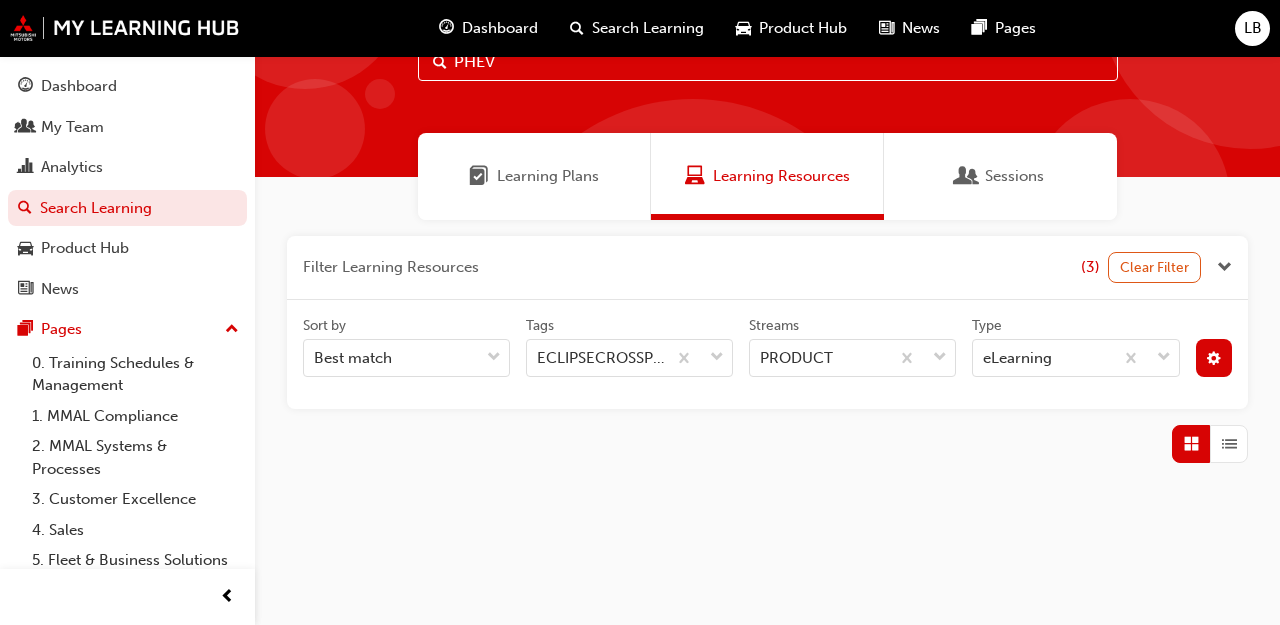 scroll, scrollTop: 145, scrollLeft: 0, axis: vertical 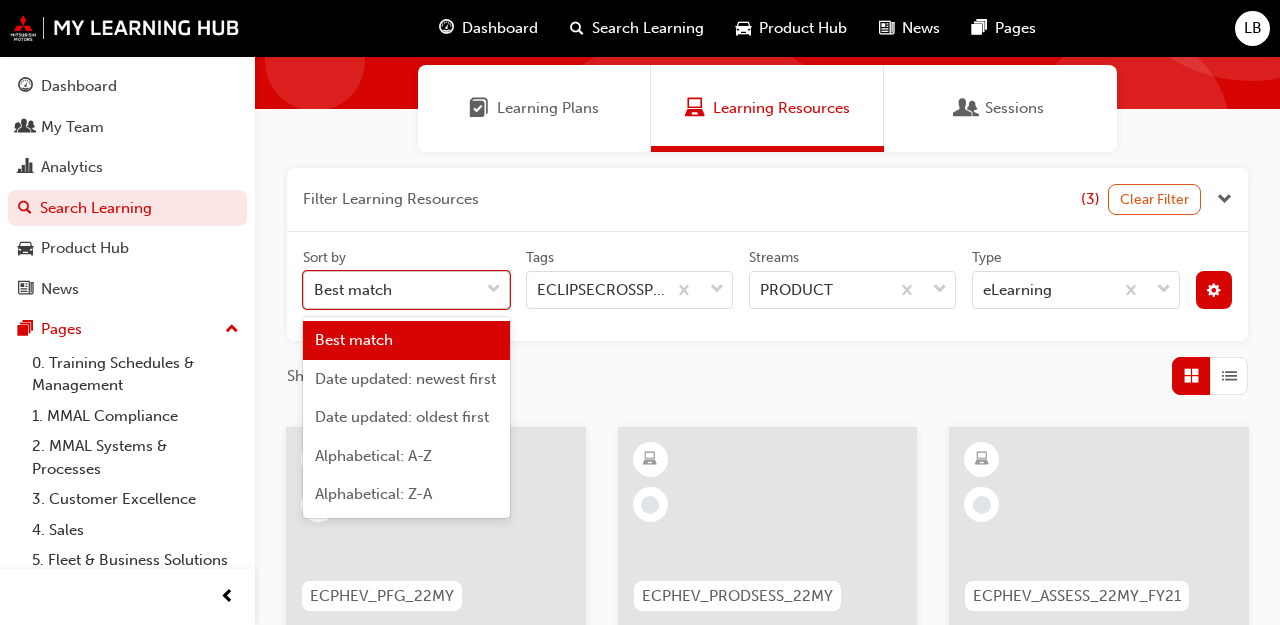 click on "Best match" at bounding box center [391, 290] 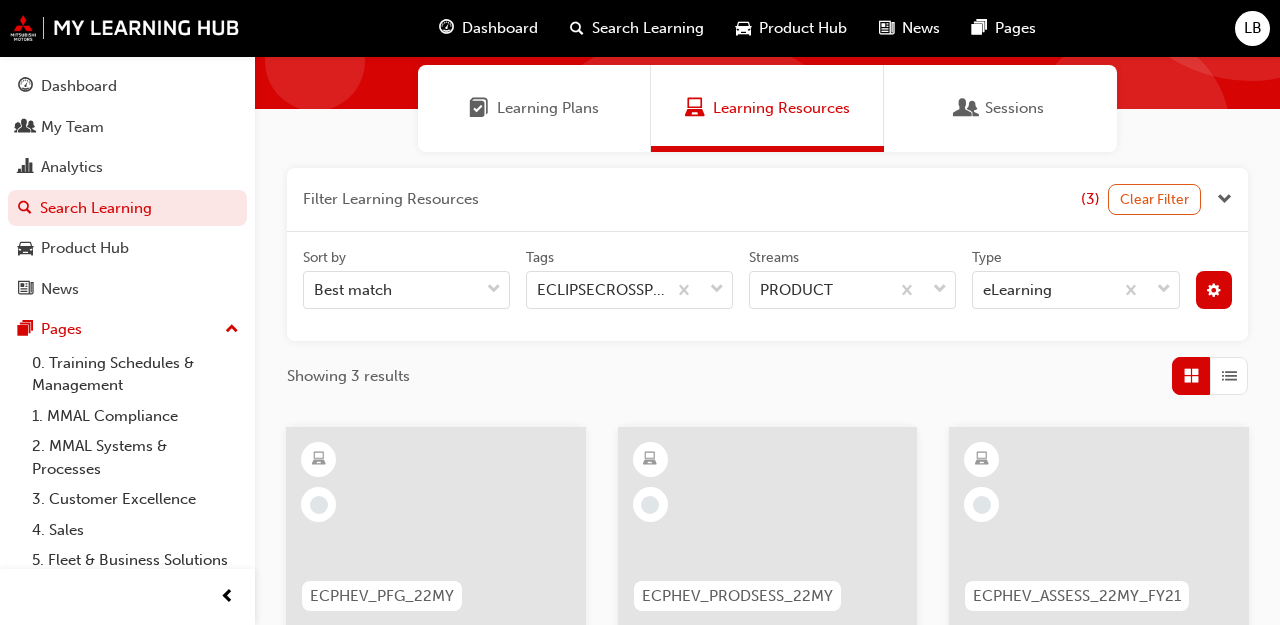 click on "Showing 3 results" at bounding box center [767, 376] 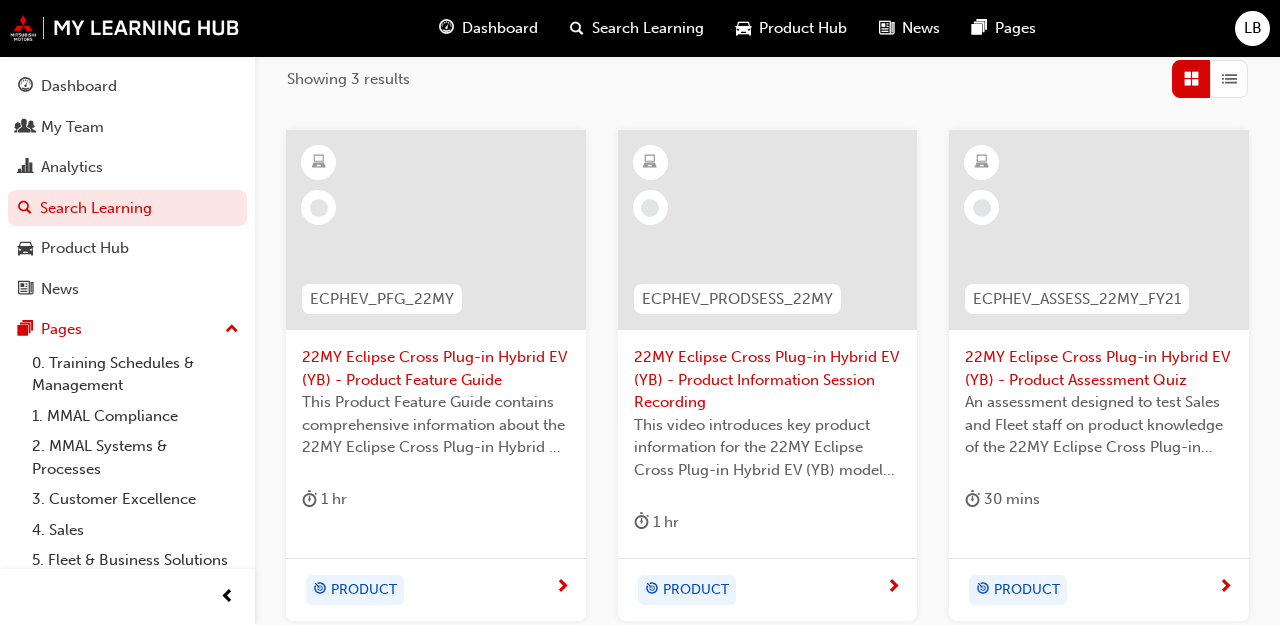 scroll, scrollTop: 441, scrollLeft: 0, axis: vertical 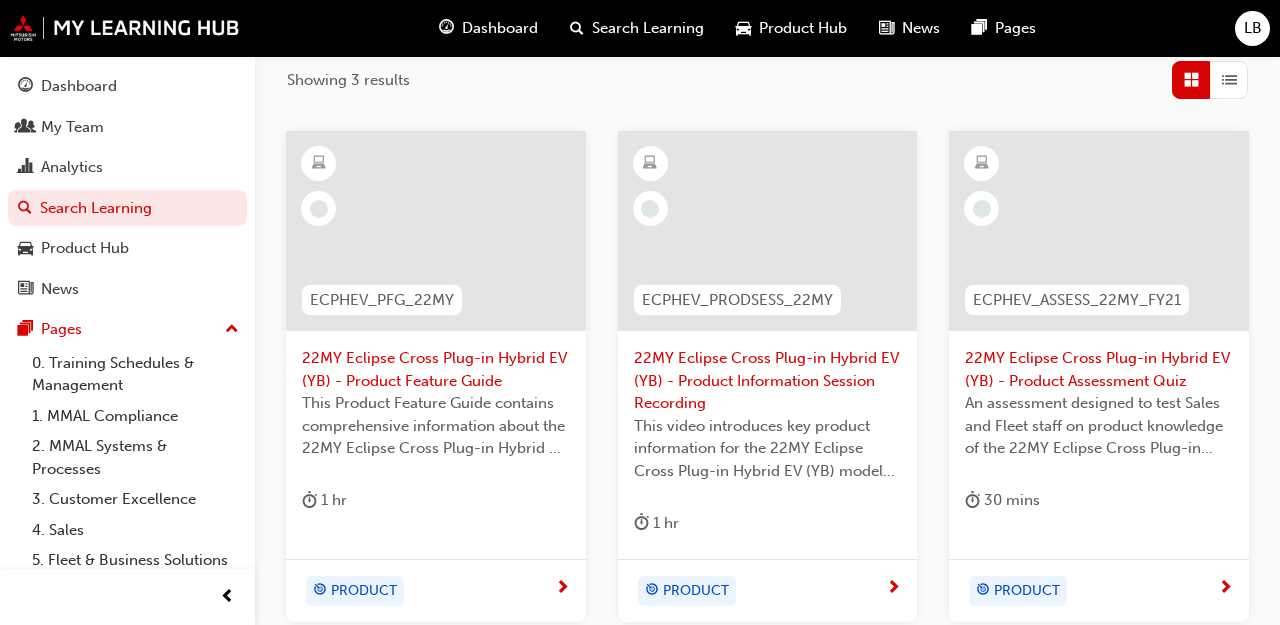 click on "22MY Eclipse Cross Plug-in Hybrid EV (YB) - Product Information Session Recording" at bounding box center [768, 381] 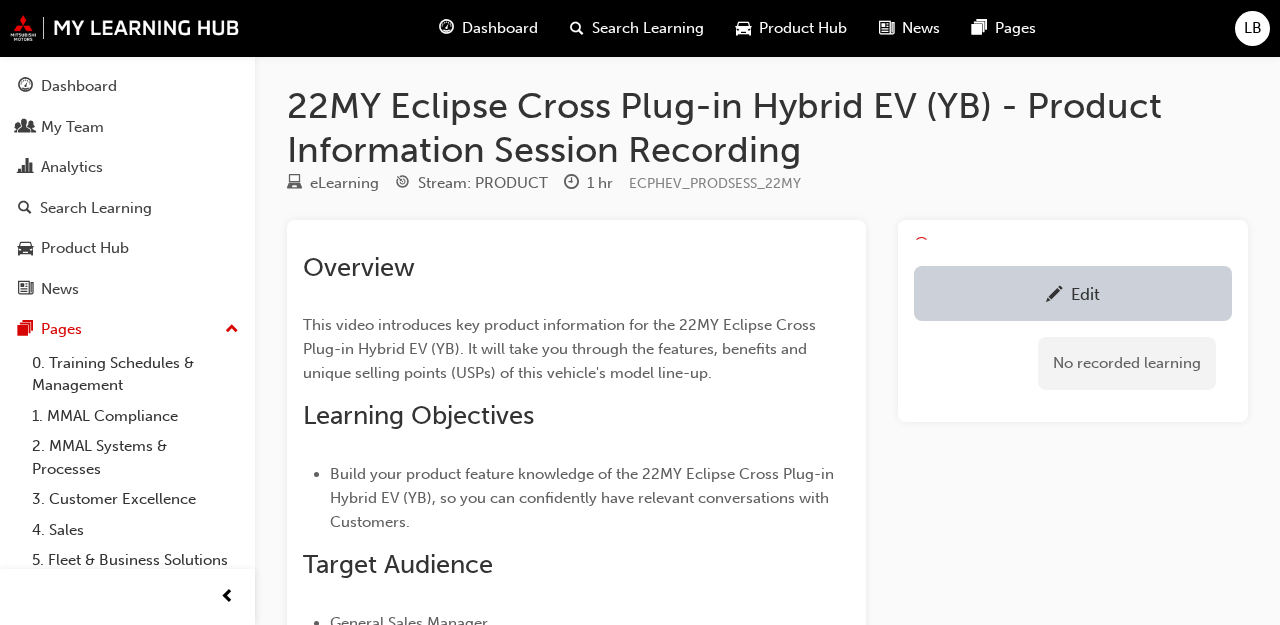 scroll, scrollTop: 0, scrollLeft: 0, axis: both 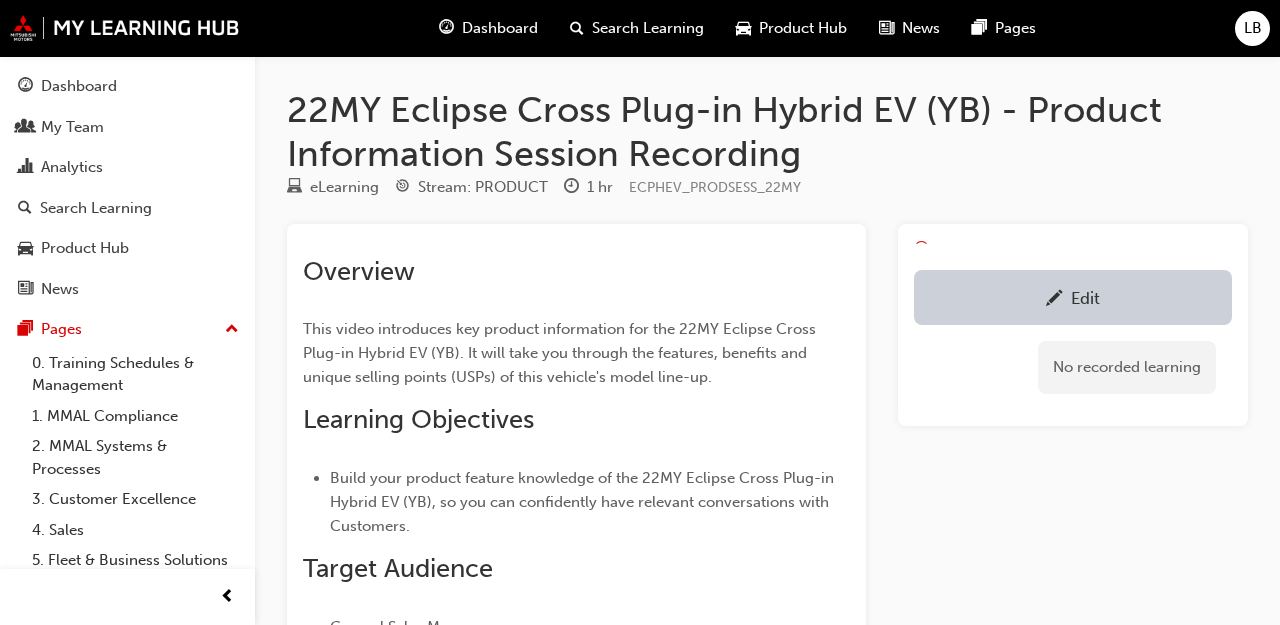 click on "Learning Objectives" at bounding box center (576, 420) 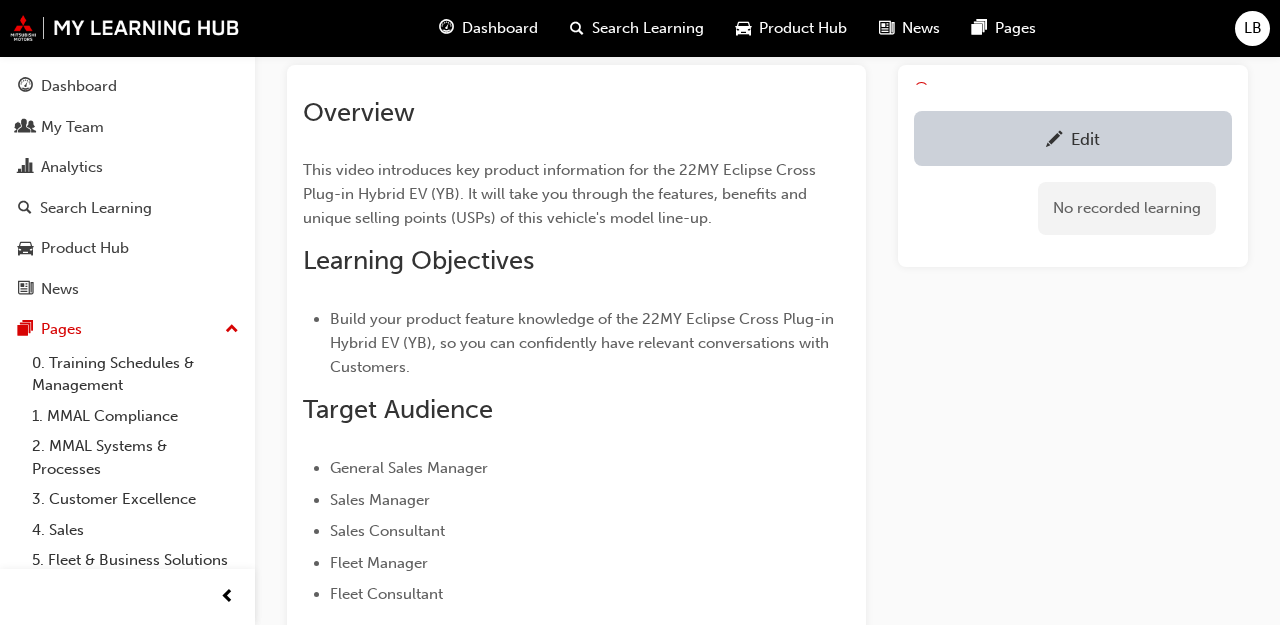 scroll, scrollTop: 160, scrollLeft: 0, axis: vertical 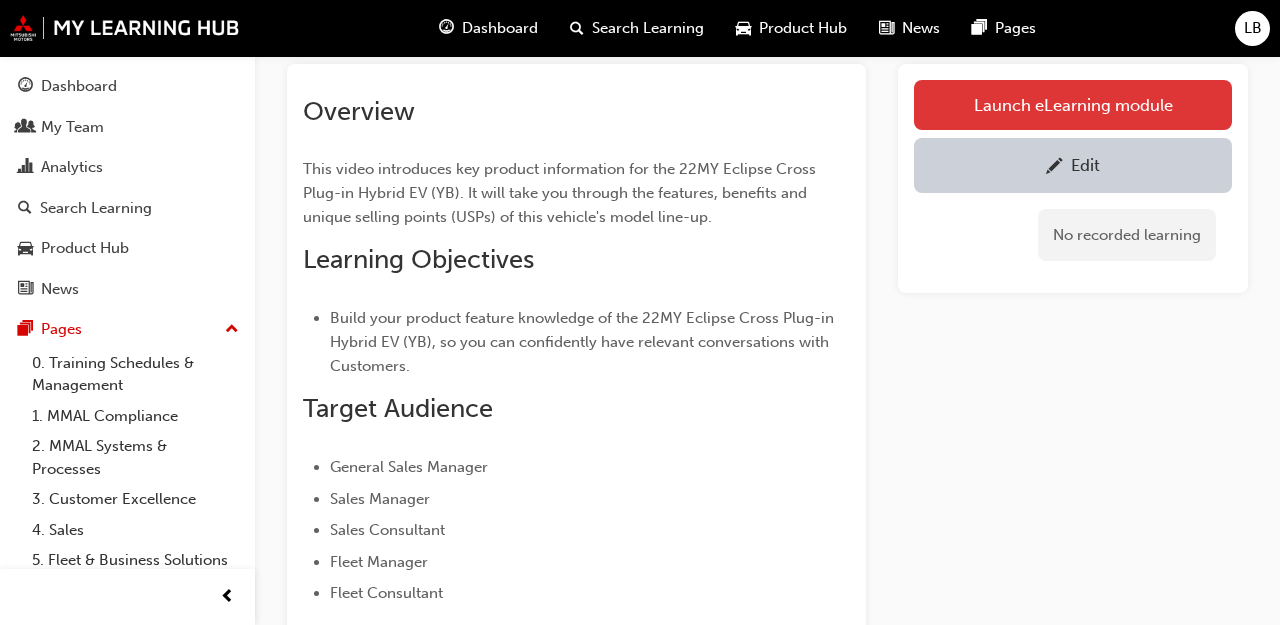 click on "Launch eLearning module" at bounding box center (1073, 105) 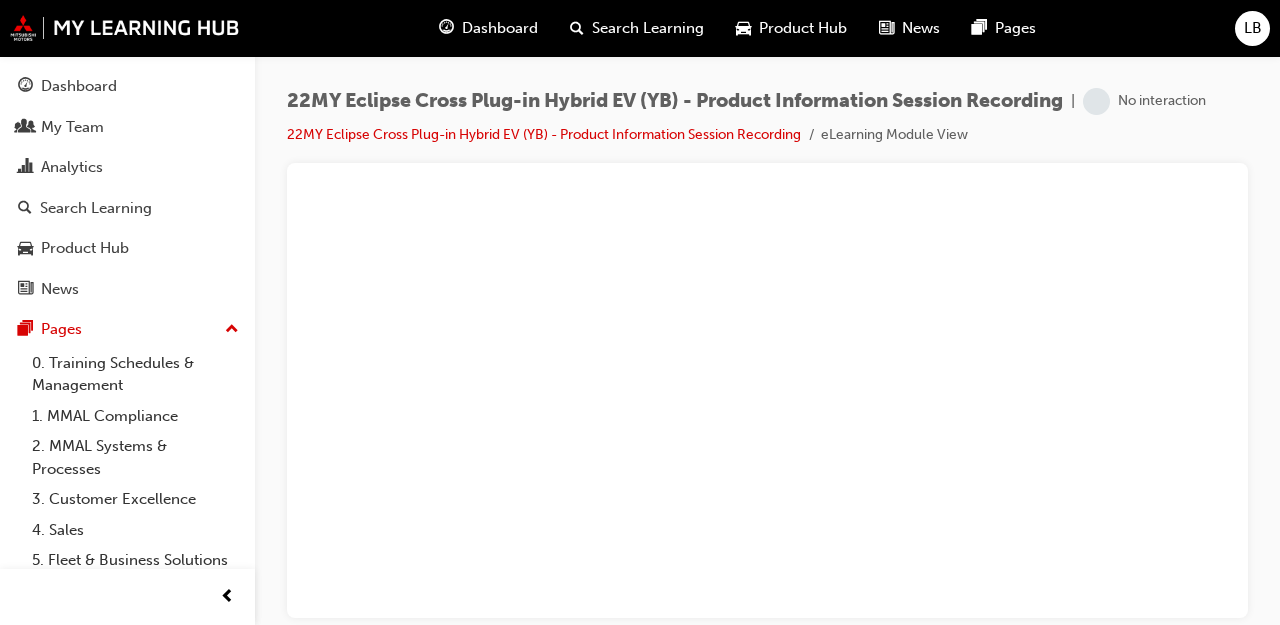 scroll, scrollTop: 0, scrollLeft: 0, axis: both 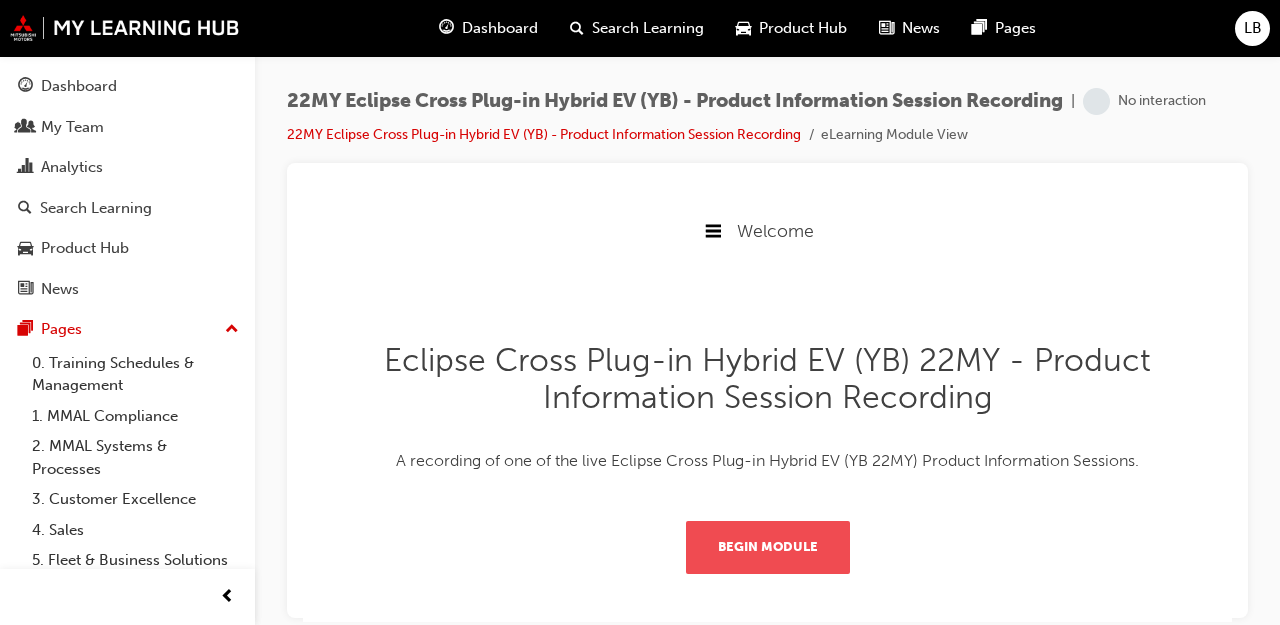 click on "Begin Module" at bounding box center [768, 546] 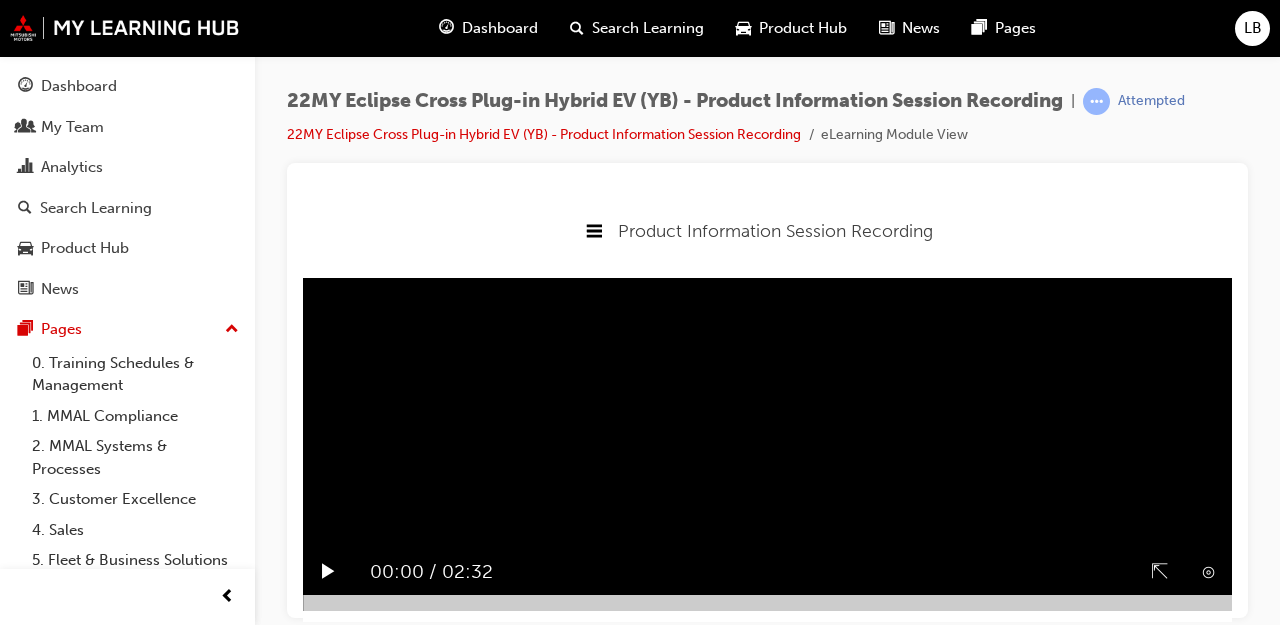 click on "▶︎" at bounding box center [328, 571] 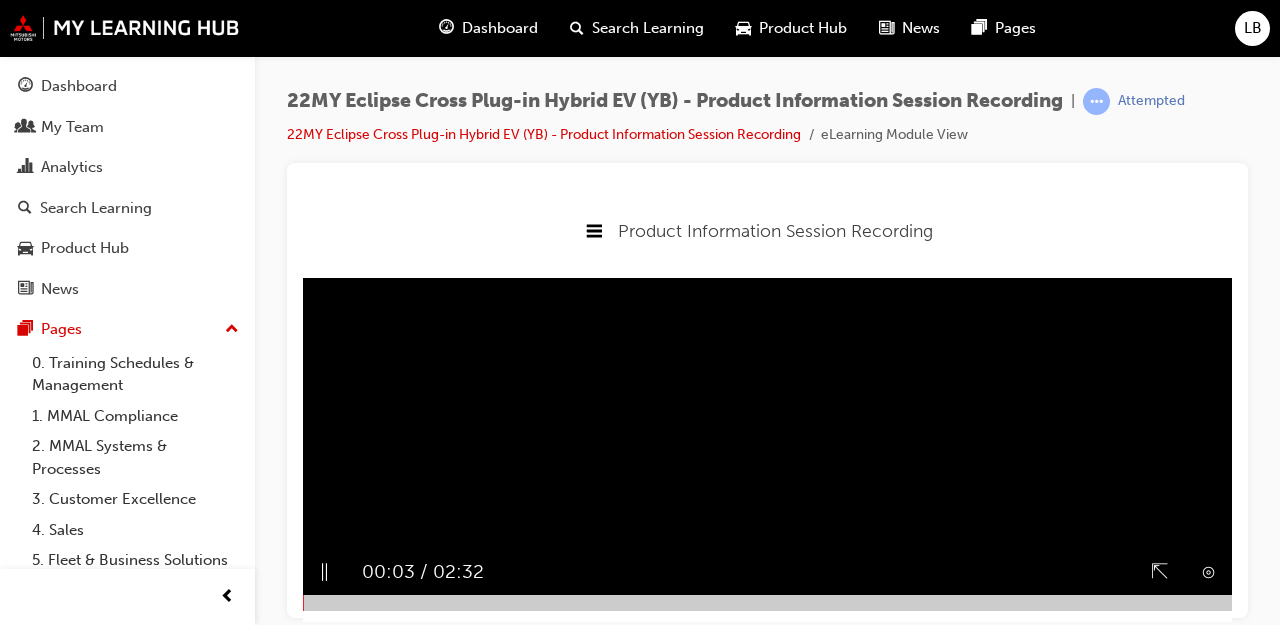 click on "Sorry, your browser does not support embedded videos.  Download Instead" at bounding box center [767, 435] 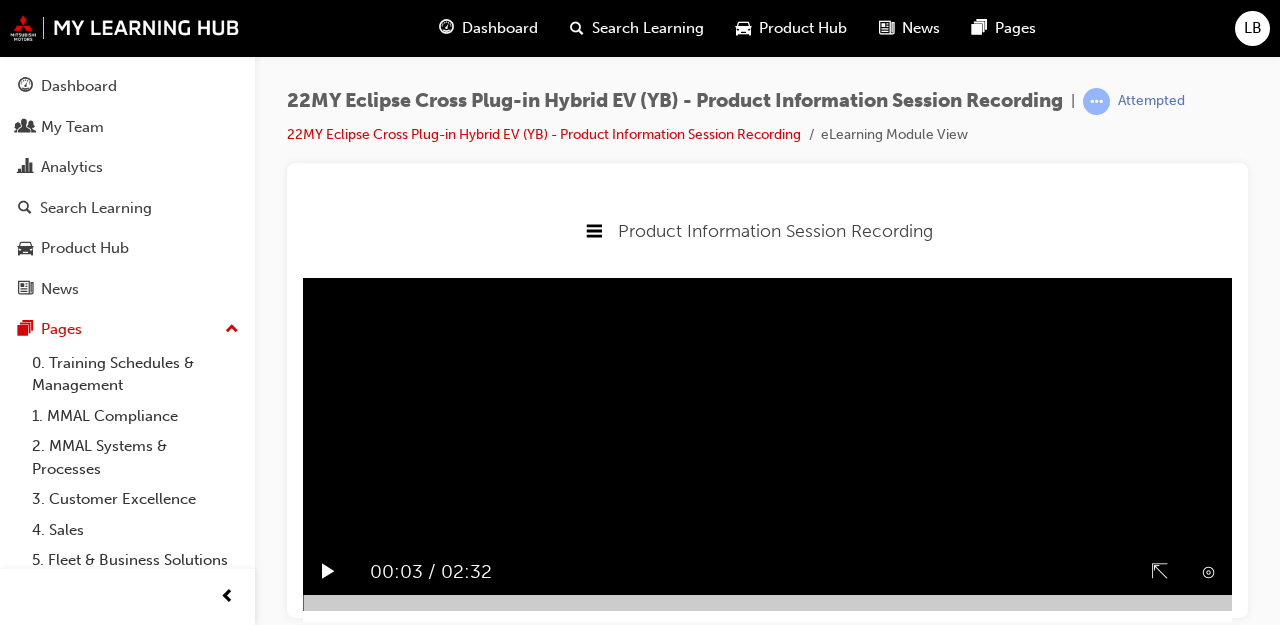 click on "▶︎" at bounding box center (328, 571) 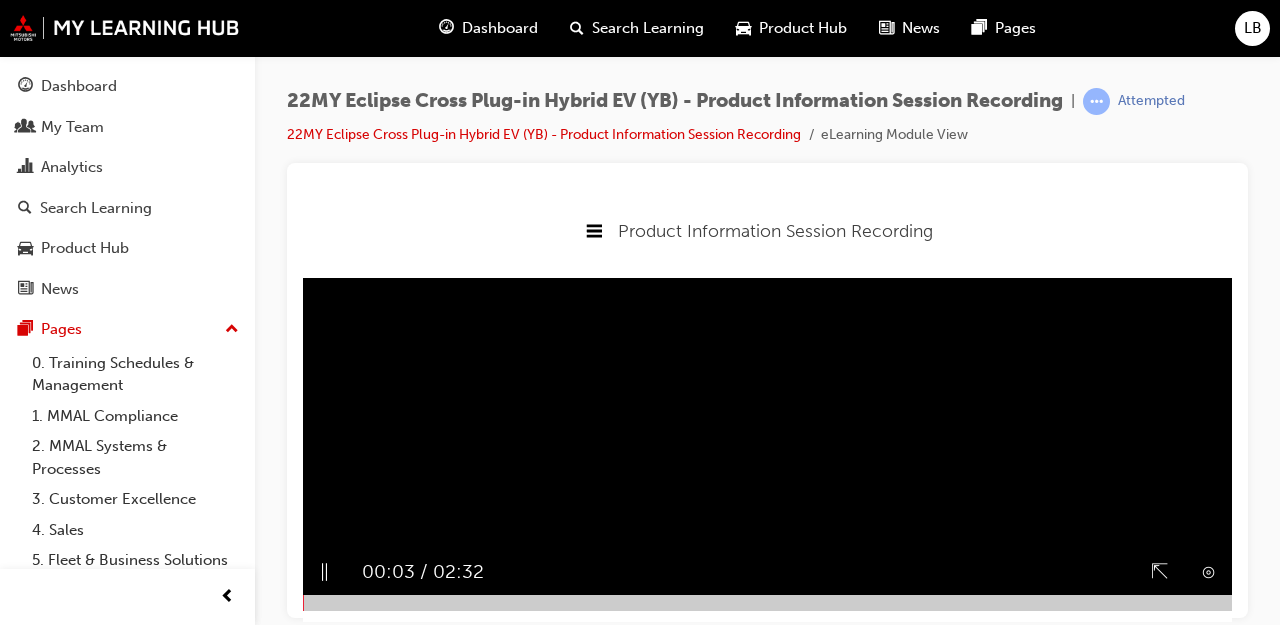 click on "Sorry, your browser does not support embedded videos.  Download Instead" at bounding box center [767, 435] 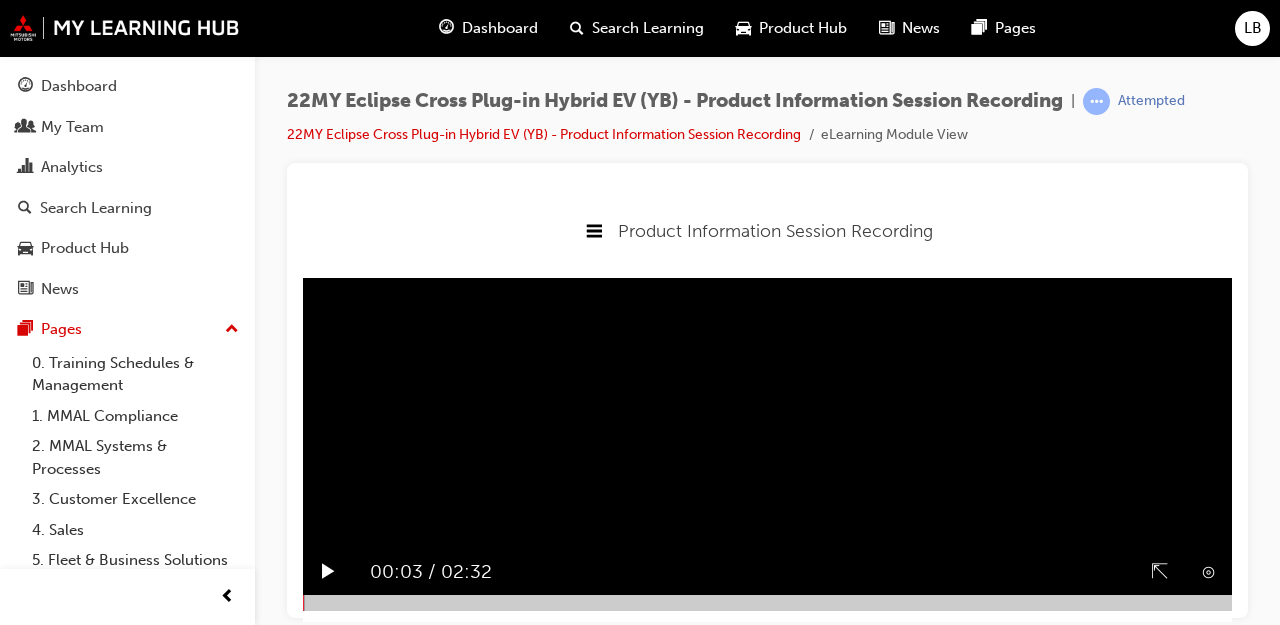 click on "Sorry, your browser does not support embedded videos.  Download Instead" at bounding box center [767, 435] 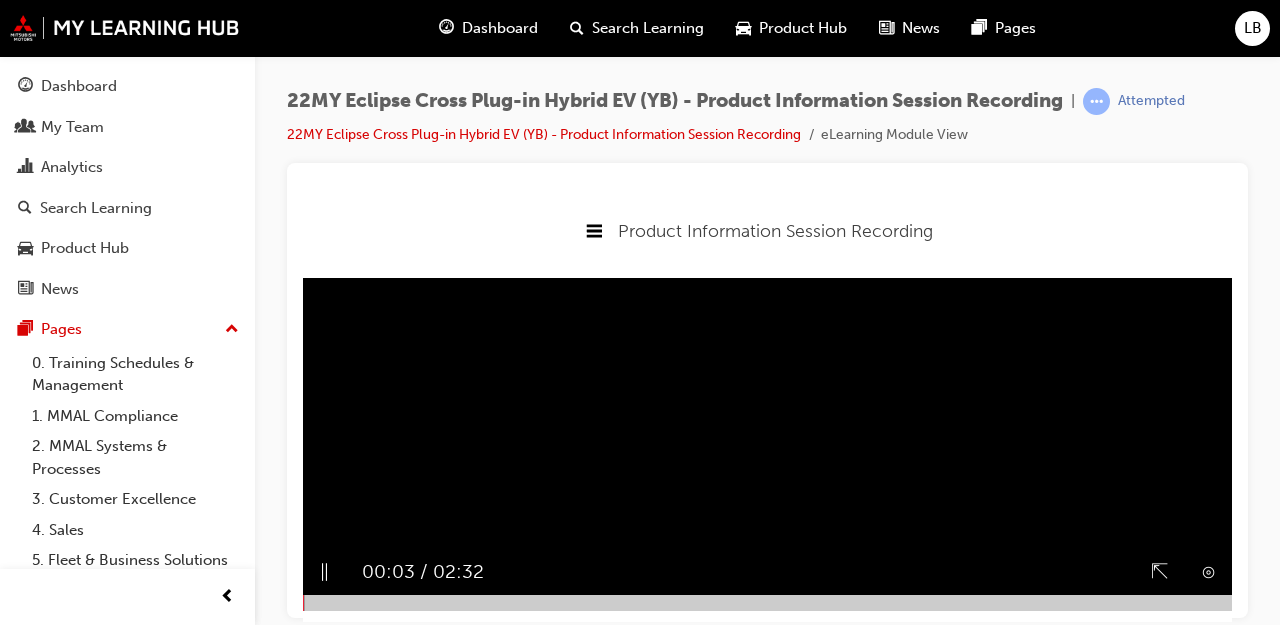 scroll, scrollTop: 5, scrollLeft: 0, axis: vertical 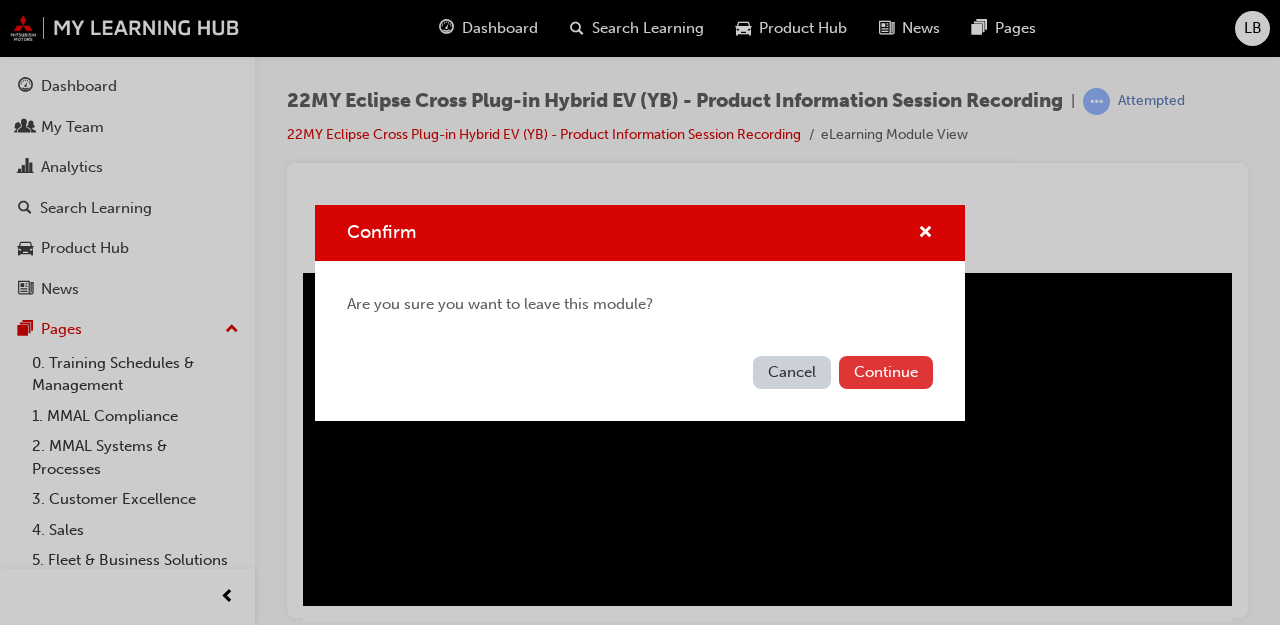 click on "Continue" at bounding box center [886, 372] 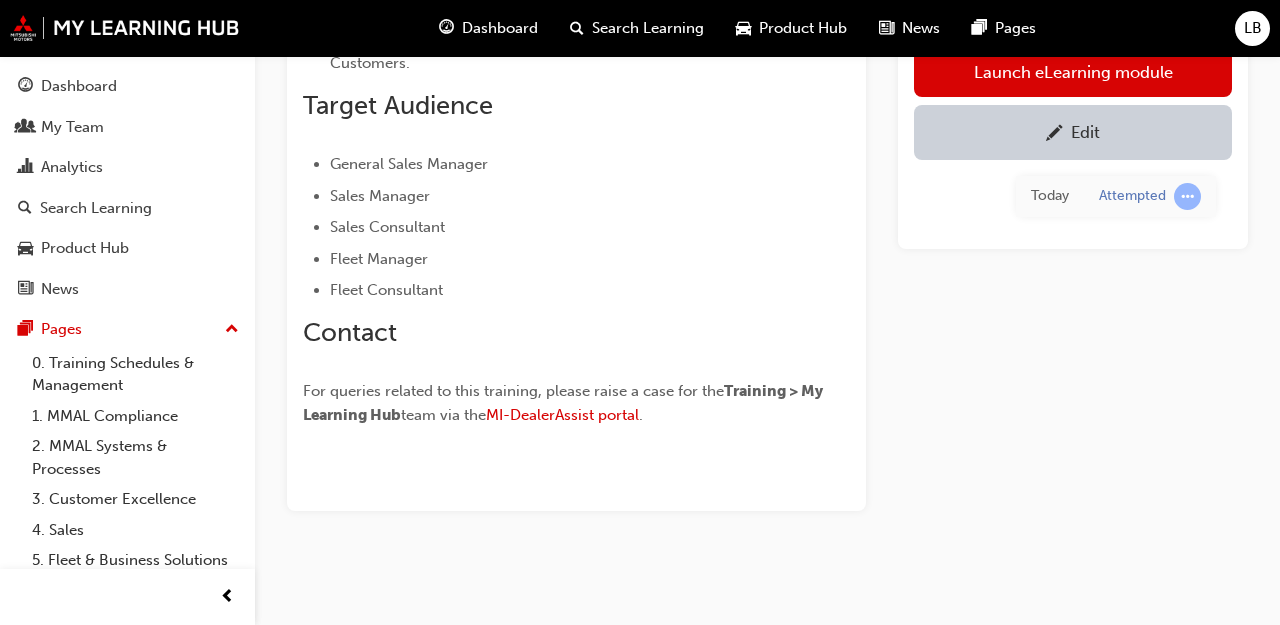scroll, scrollTop: 452, scrollLeft: 0, axis: vertical 